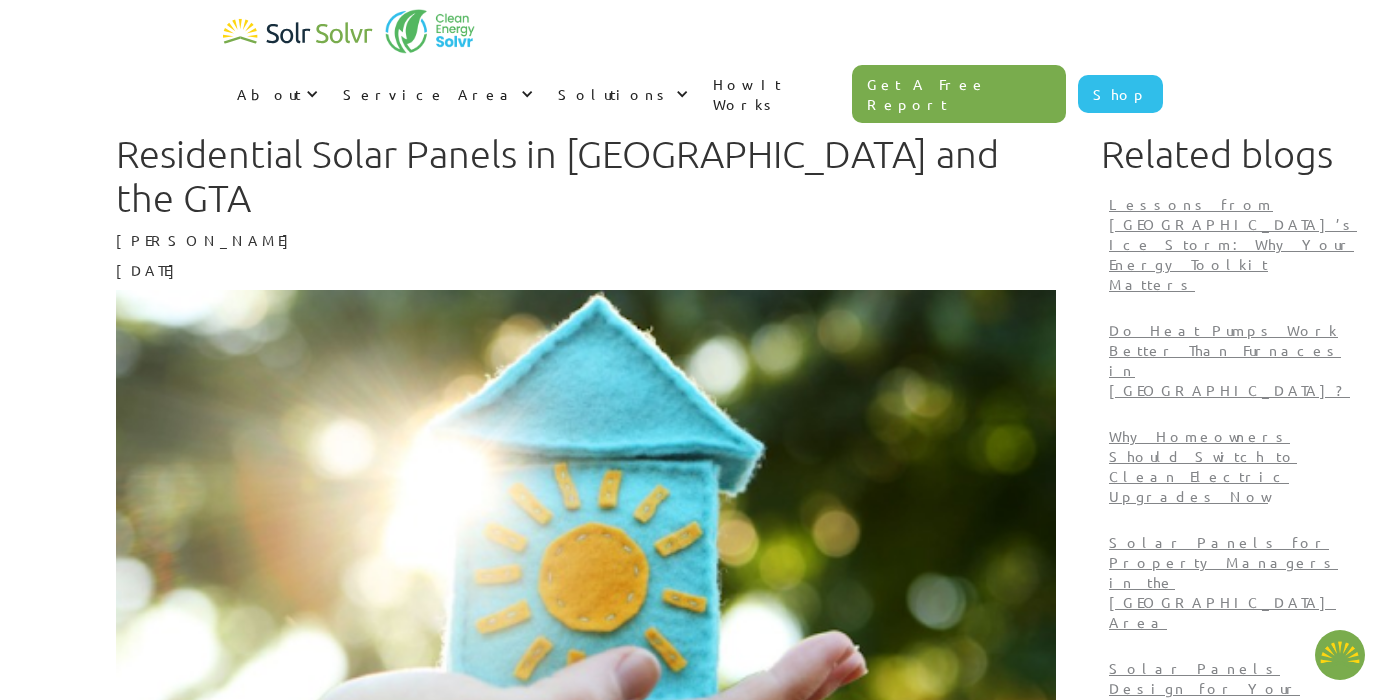 scroll, scrollTop: 0, scrollLeft: 0, axis: both 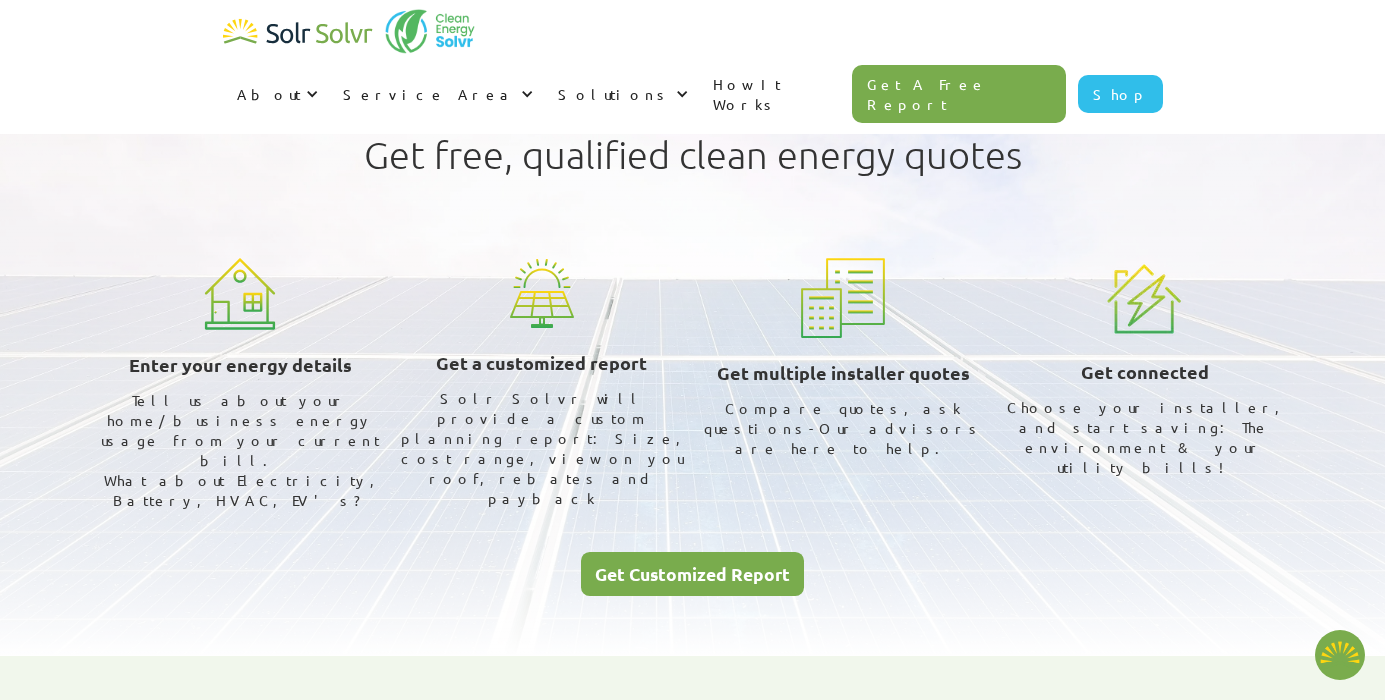 click on "Get Customized Report" at bounding box center (692, 574) 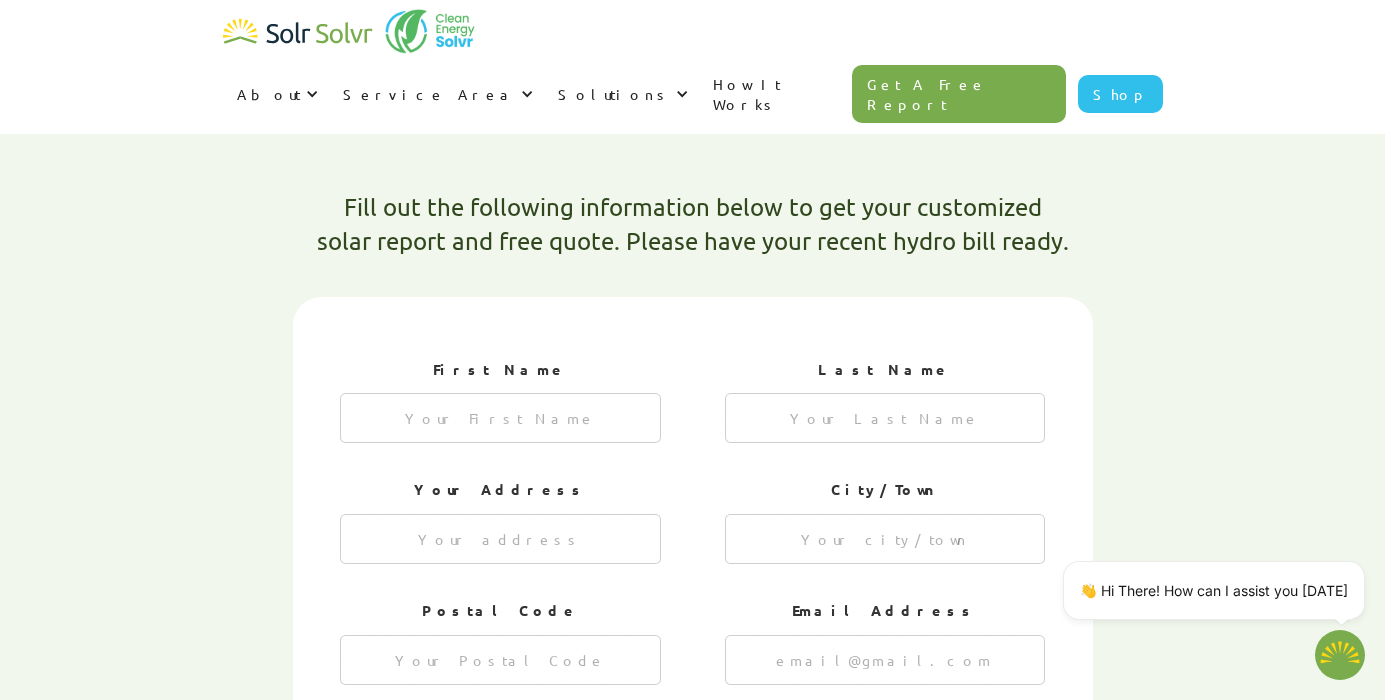 scroll, scrollTop: 536, scrollLeft: 0, axis: vertical 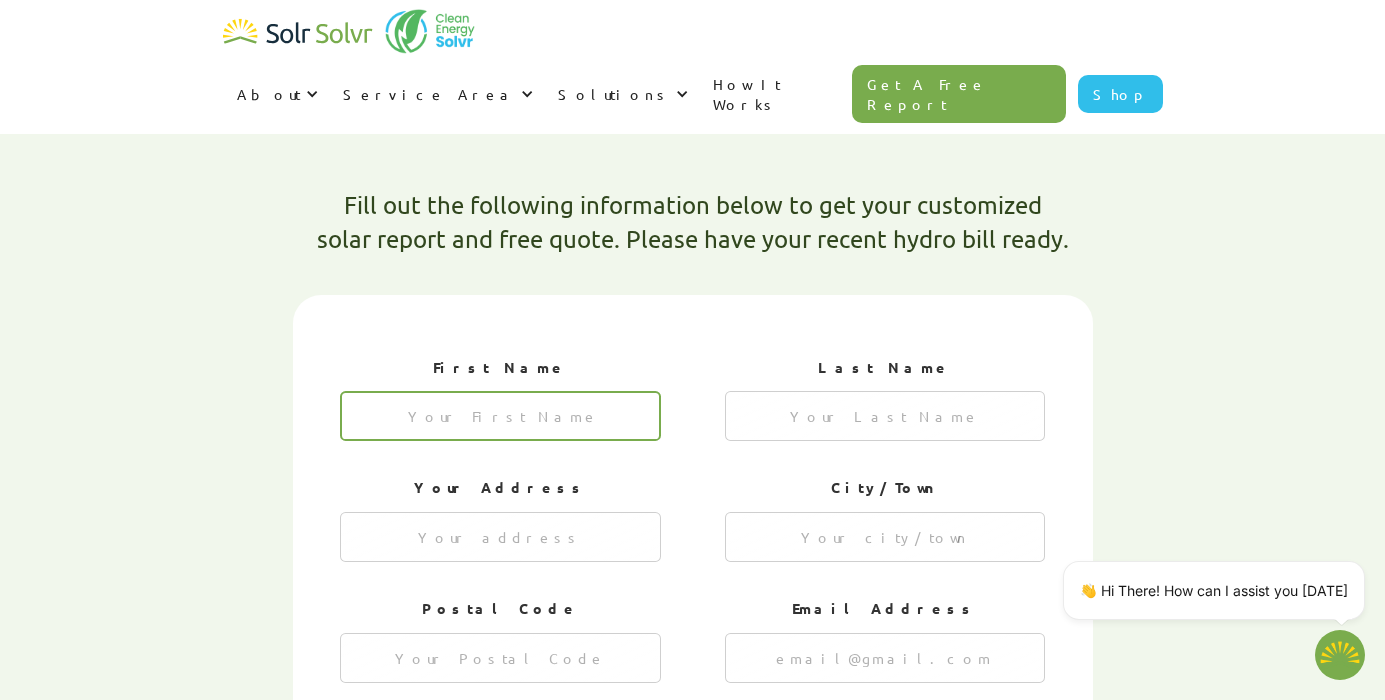 click at bounding box center [500, 416] 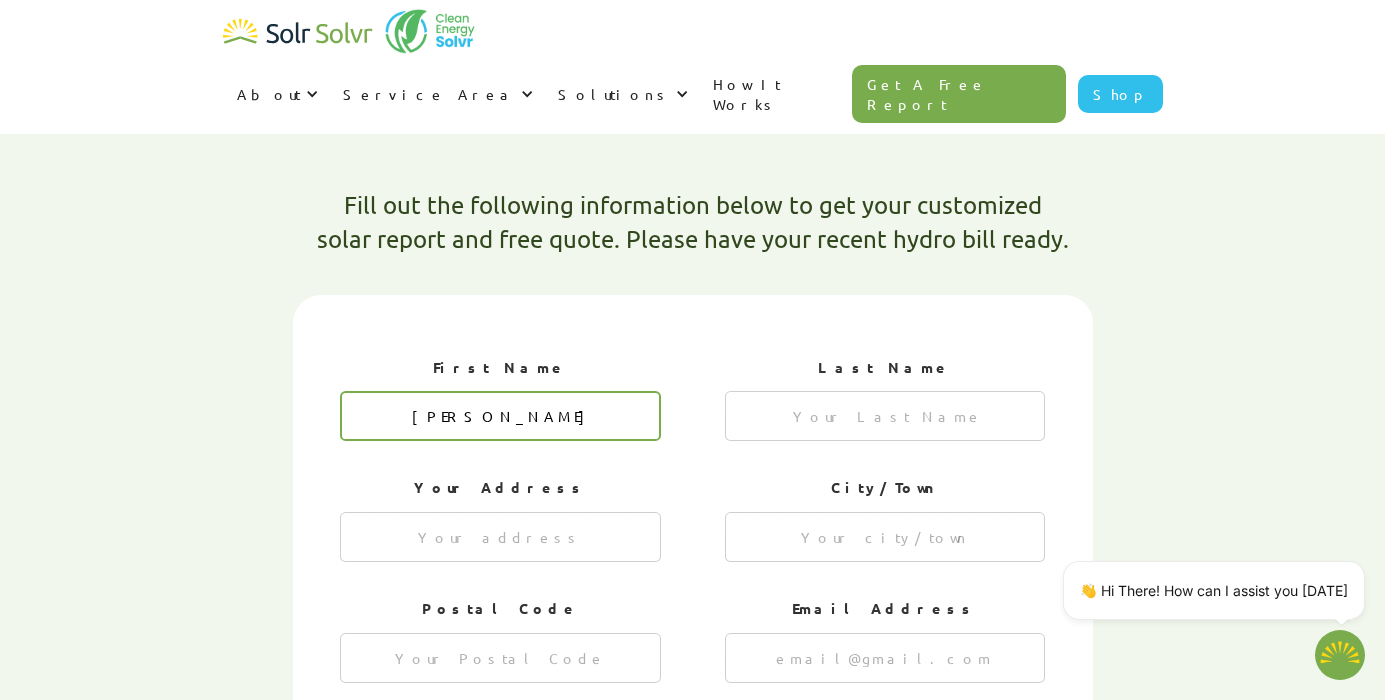 type on "[PERSON_NAME]" 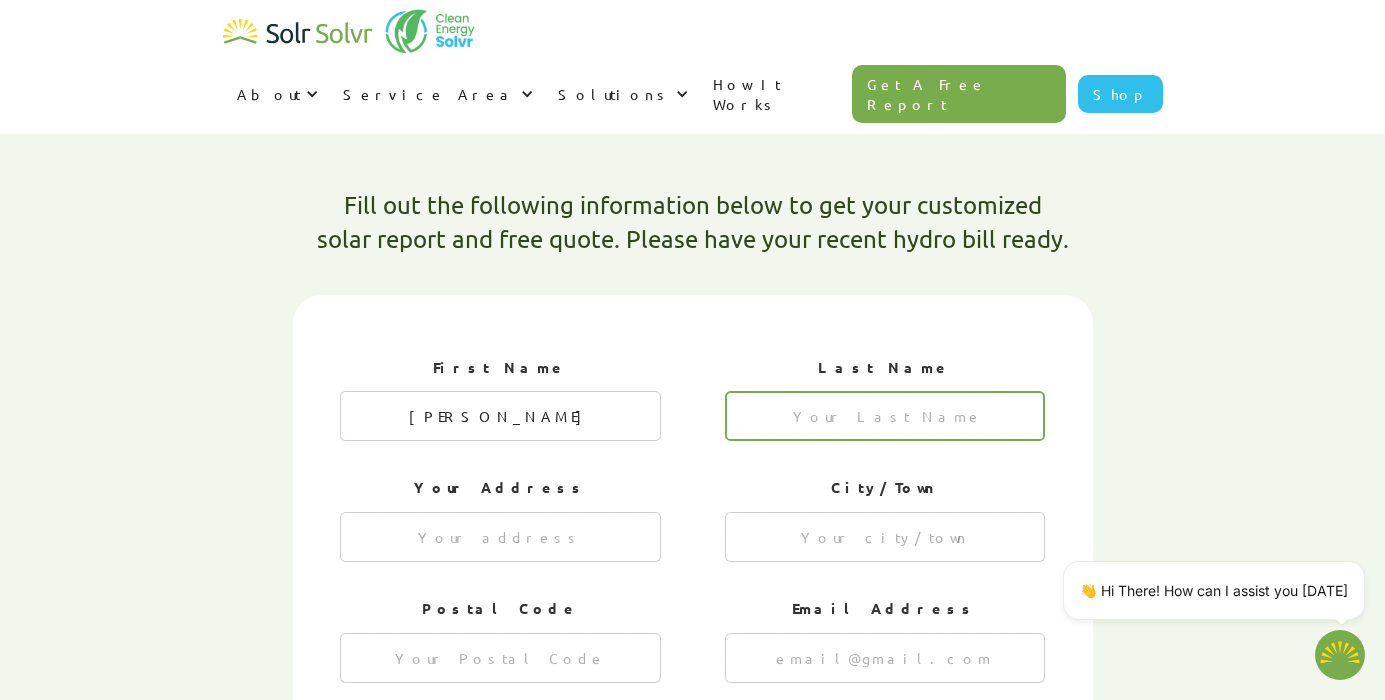 click at bounding box center [885, 416] 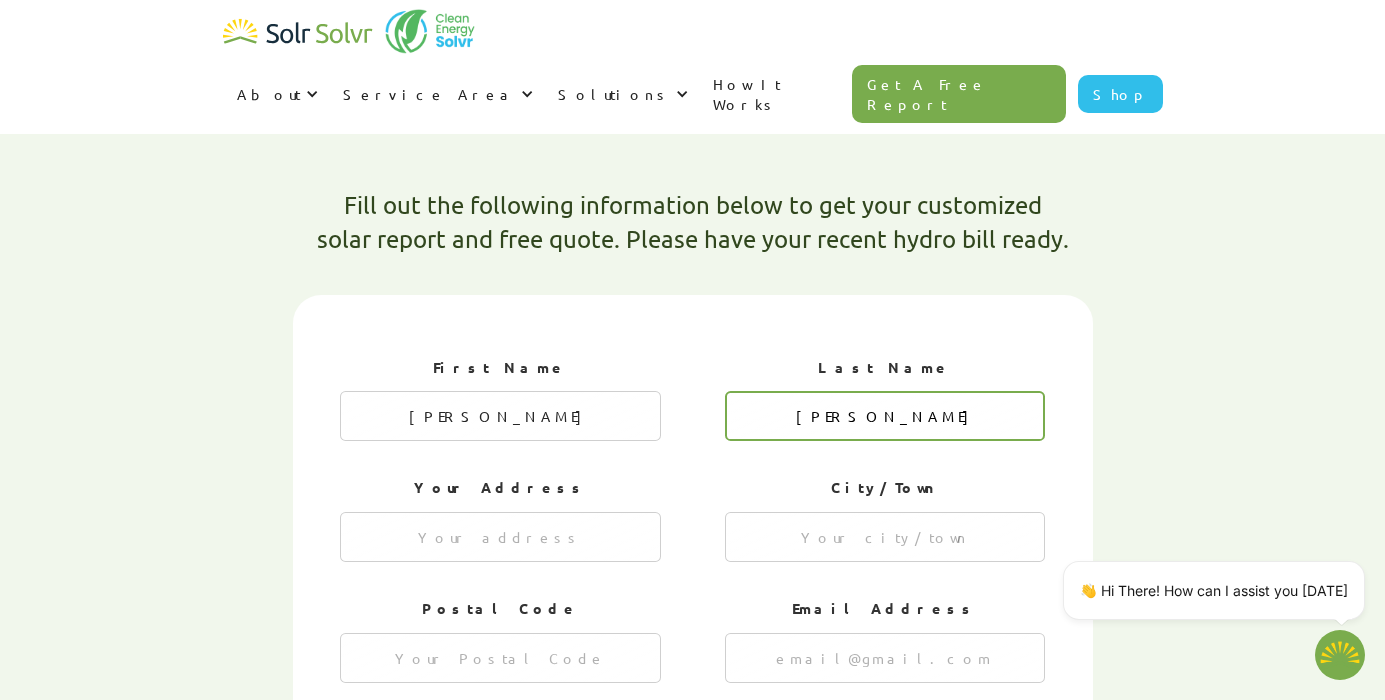 type on "[PERSON_NAME]" 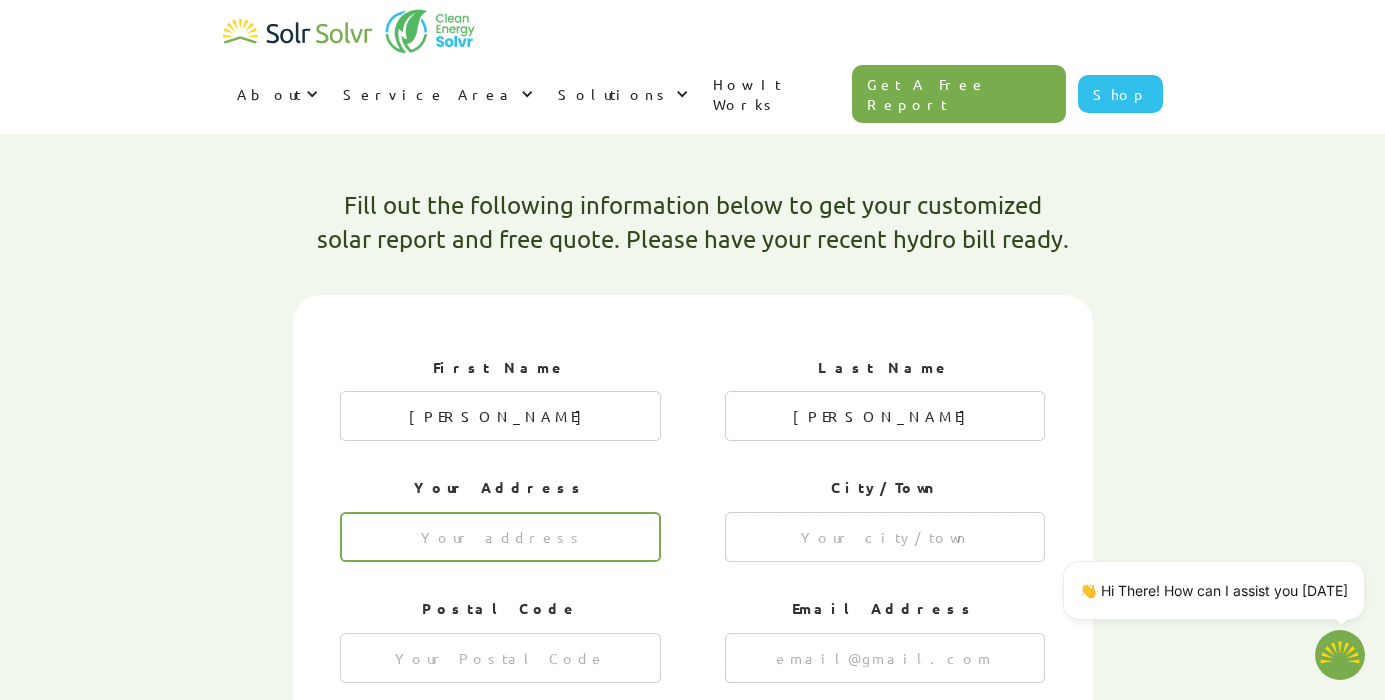 click at bounding box center [500, 537] 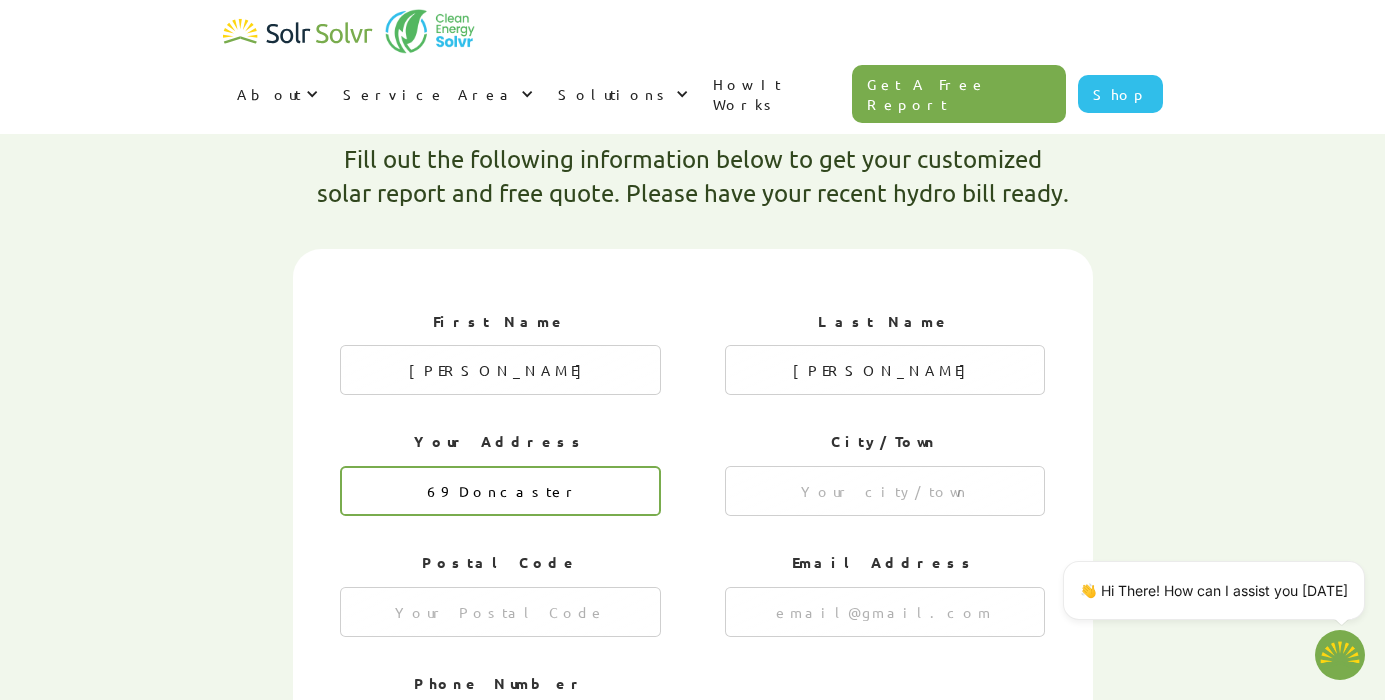 scroll, scrollTop: 586, scrollLeft: 0, axis: vertical 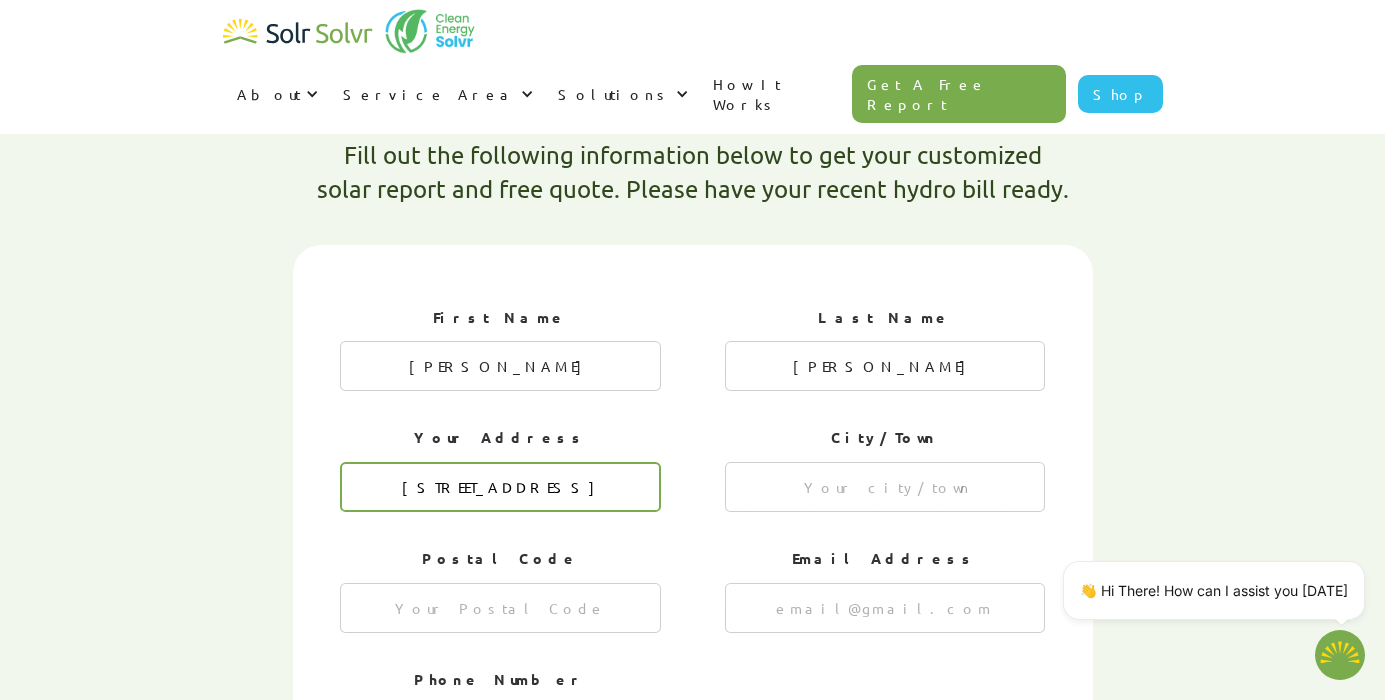 type on "[STREET_ADDRESS]" 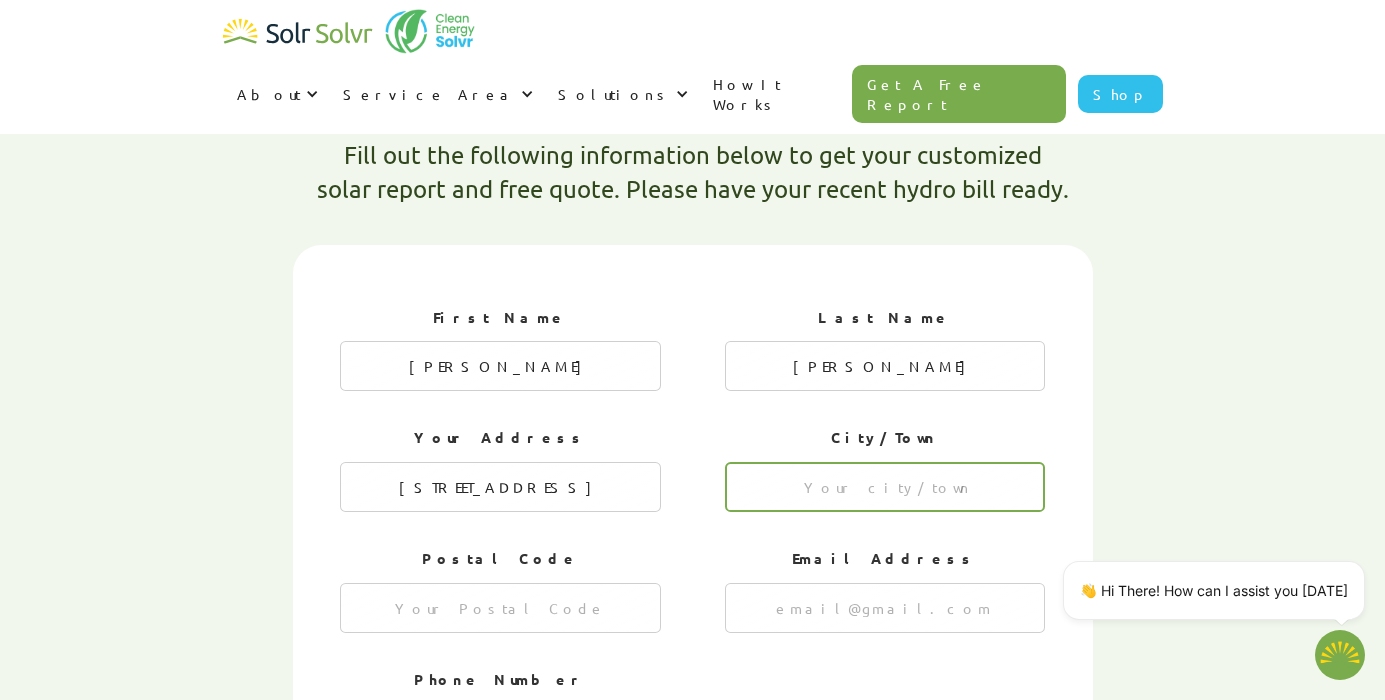 click at bounding box center [885, 487] 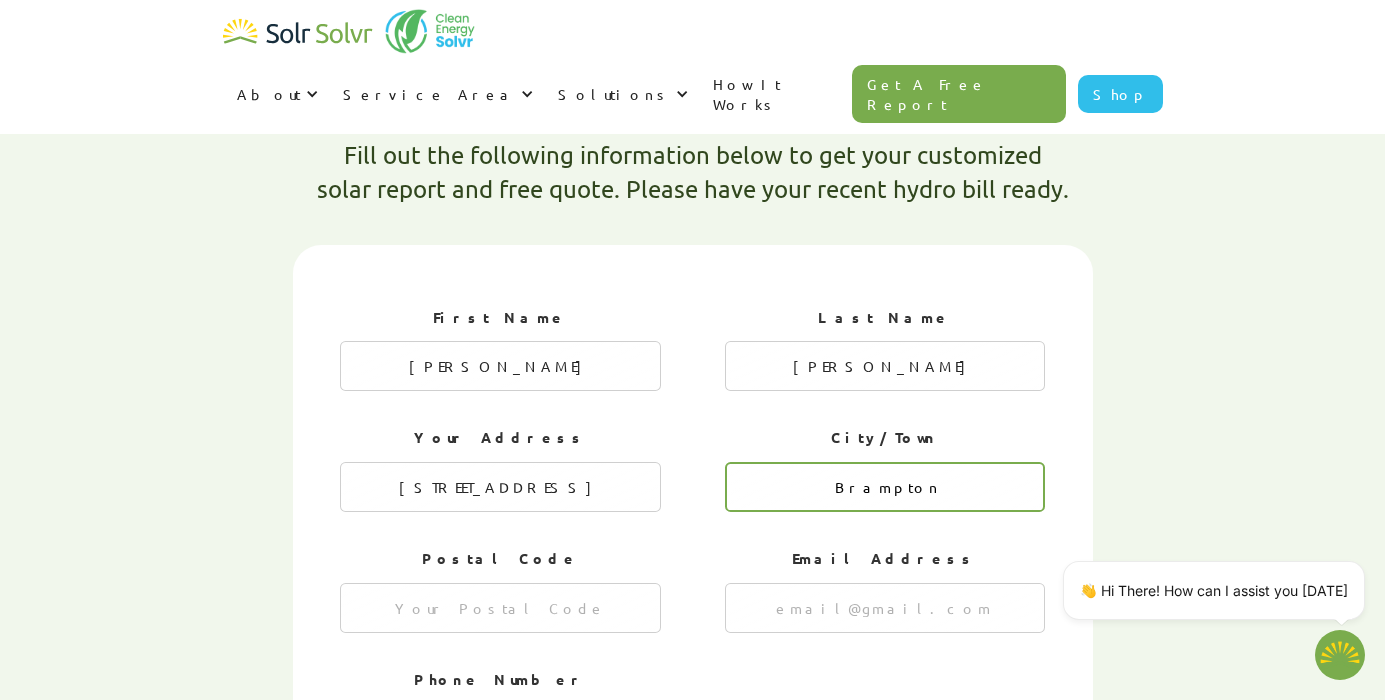 type on "Brampton" 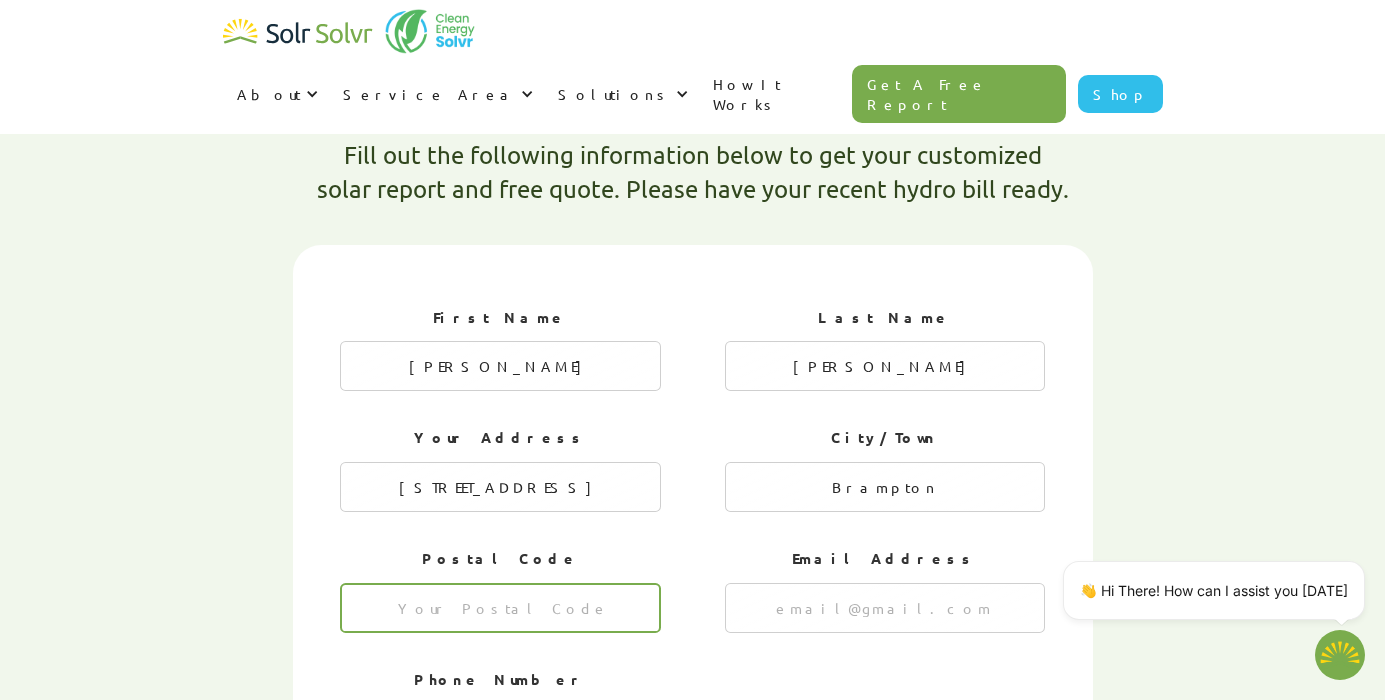 click at bounding box center [500, 608] 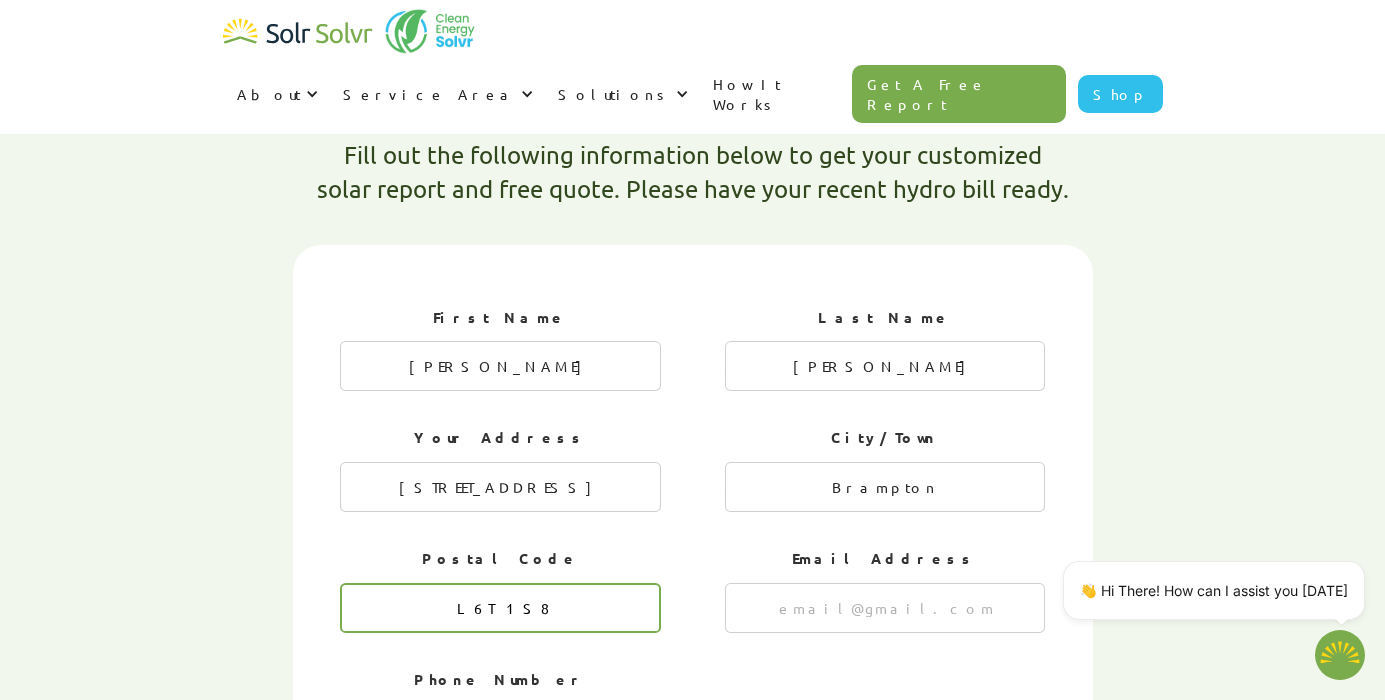 type on "L6T 1S8" 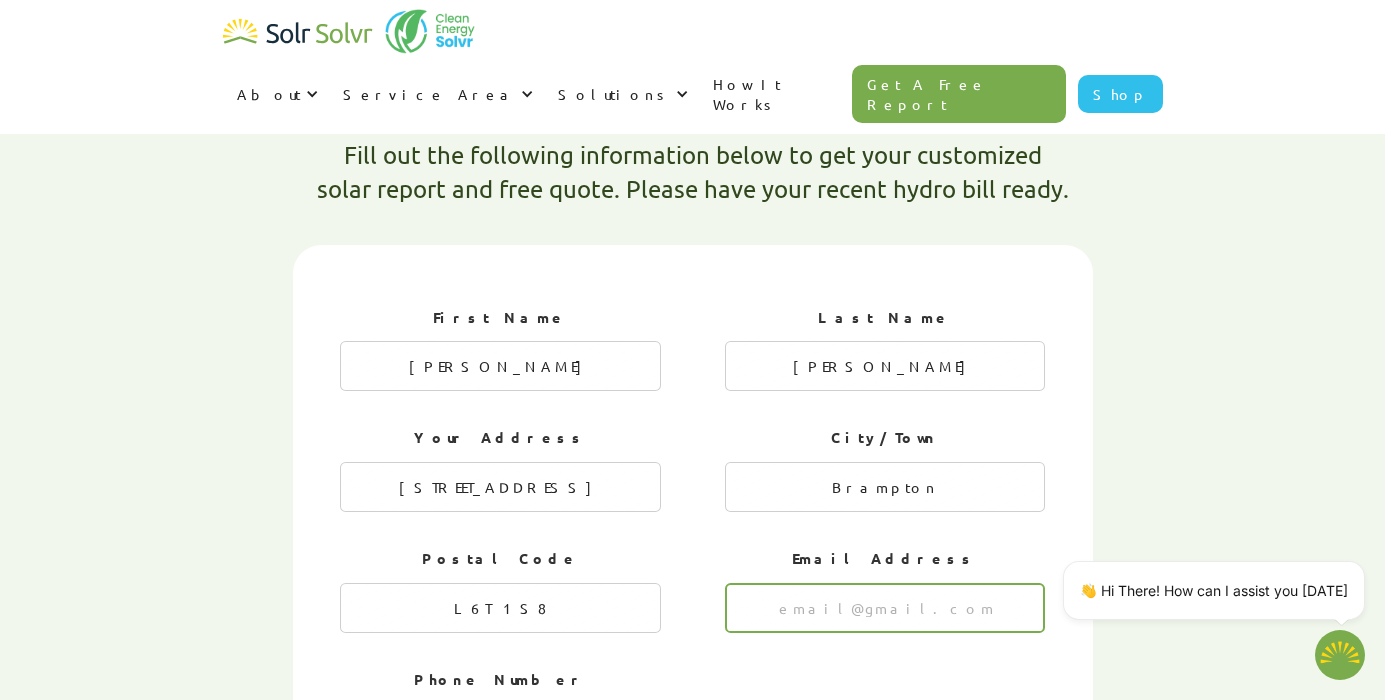 click at bounding box center (885, 608) 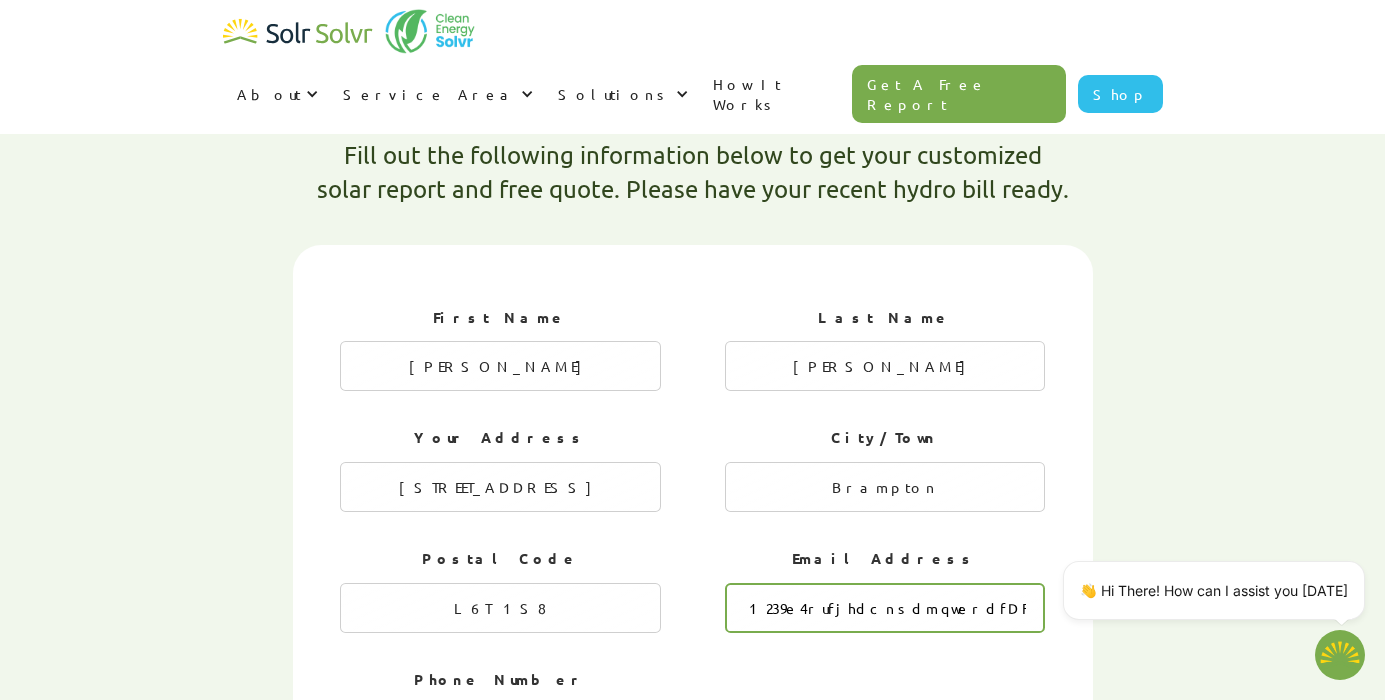 scroll, scrollTop: 0, scrollLeft: 115, axis: horizontal 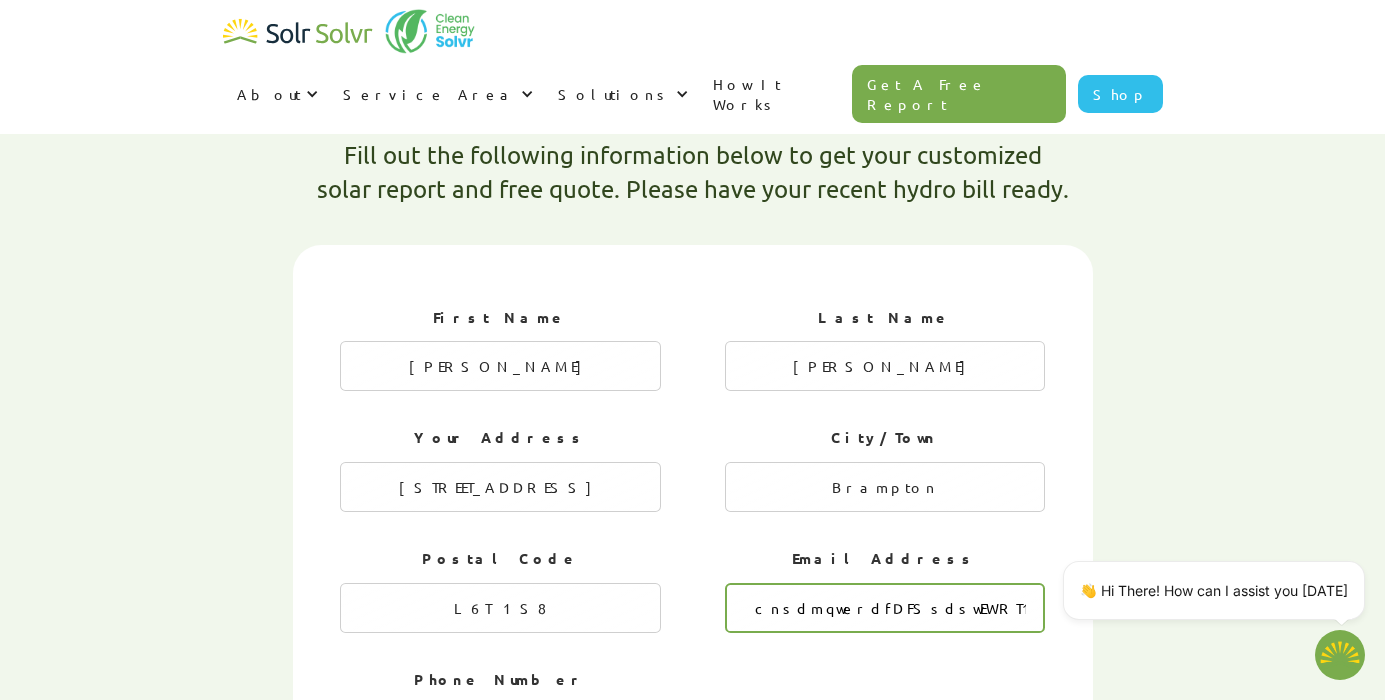 type on "1239e4rufjhdcnsdmqwerdfDFSsdswEWRT1EDARFDSADDFGD" 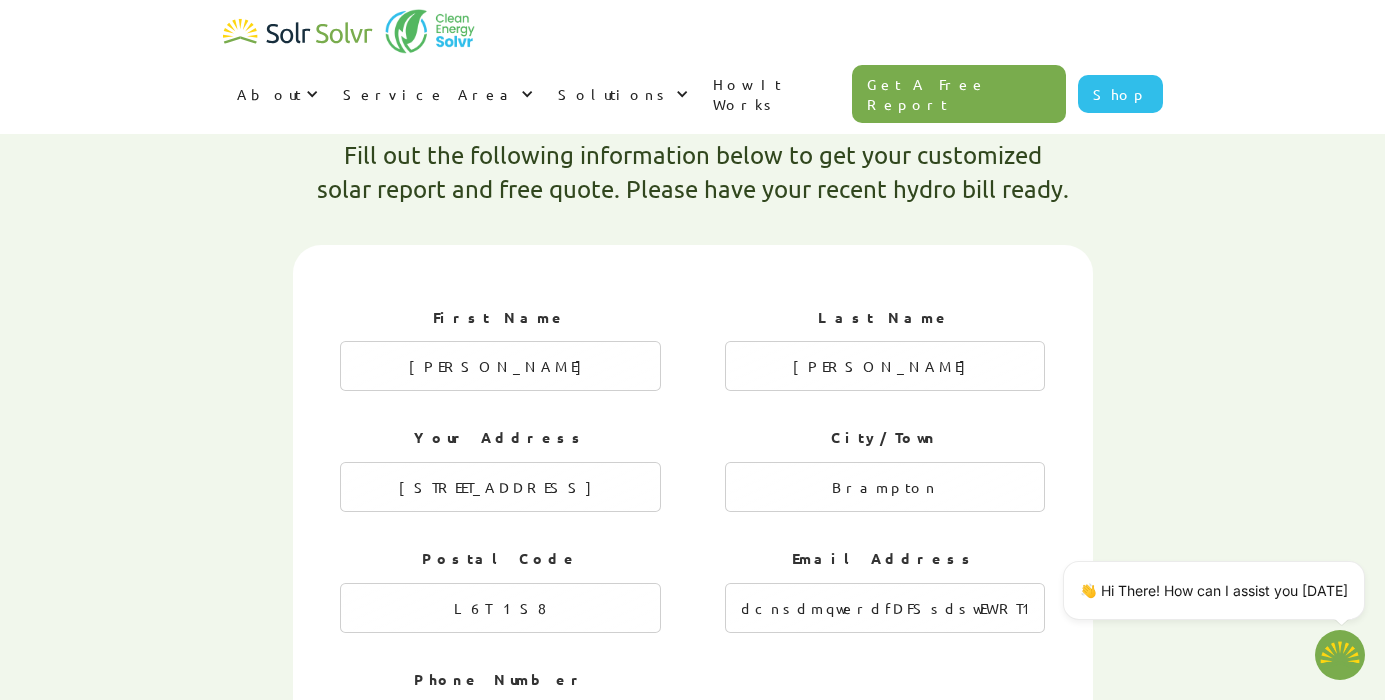 scroll, scrollTop: 0, scrollLeft: 107, axis: horizontal 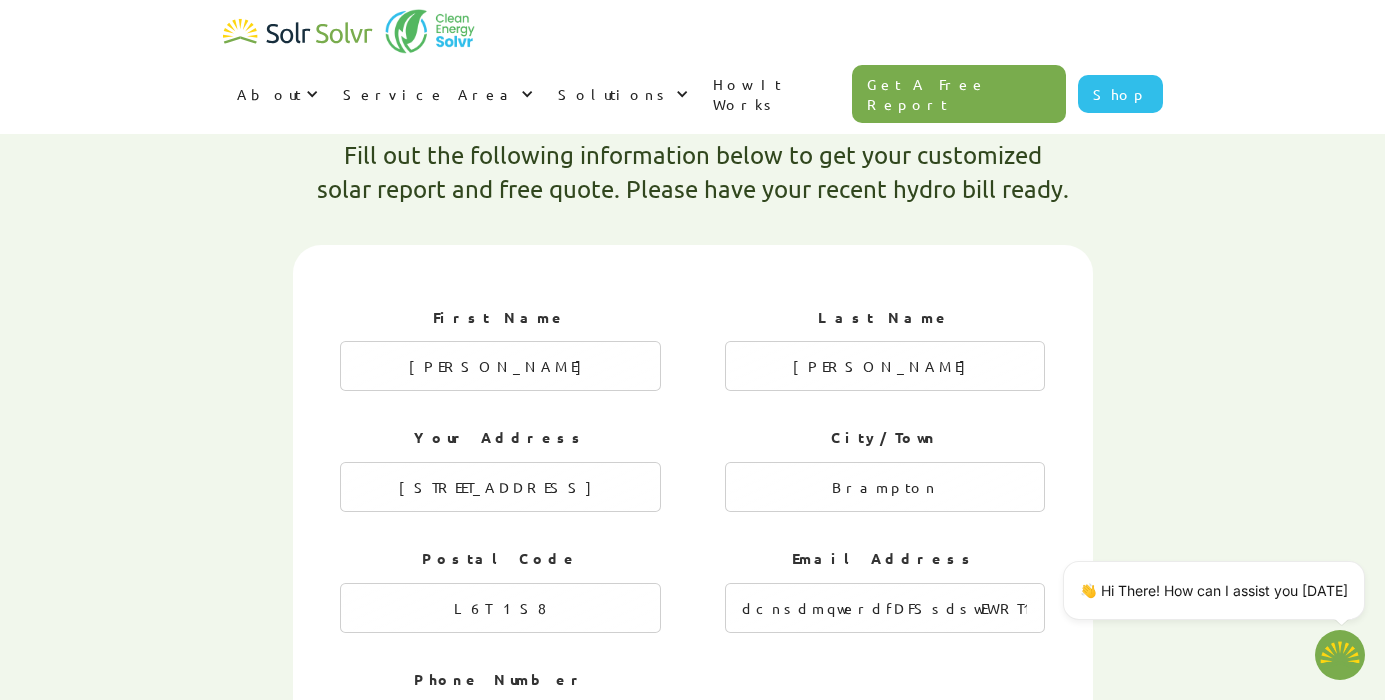 type on "x" 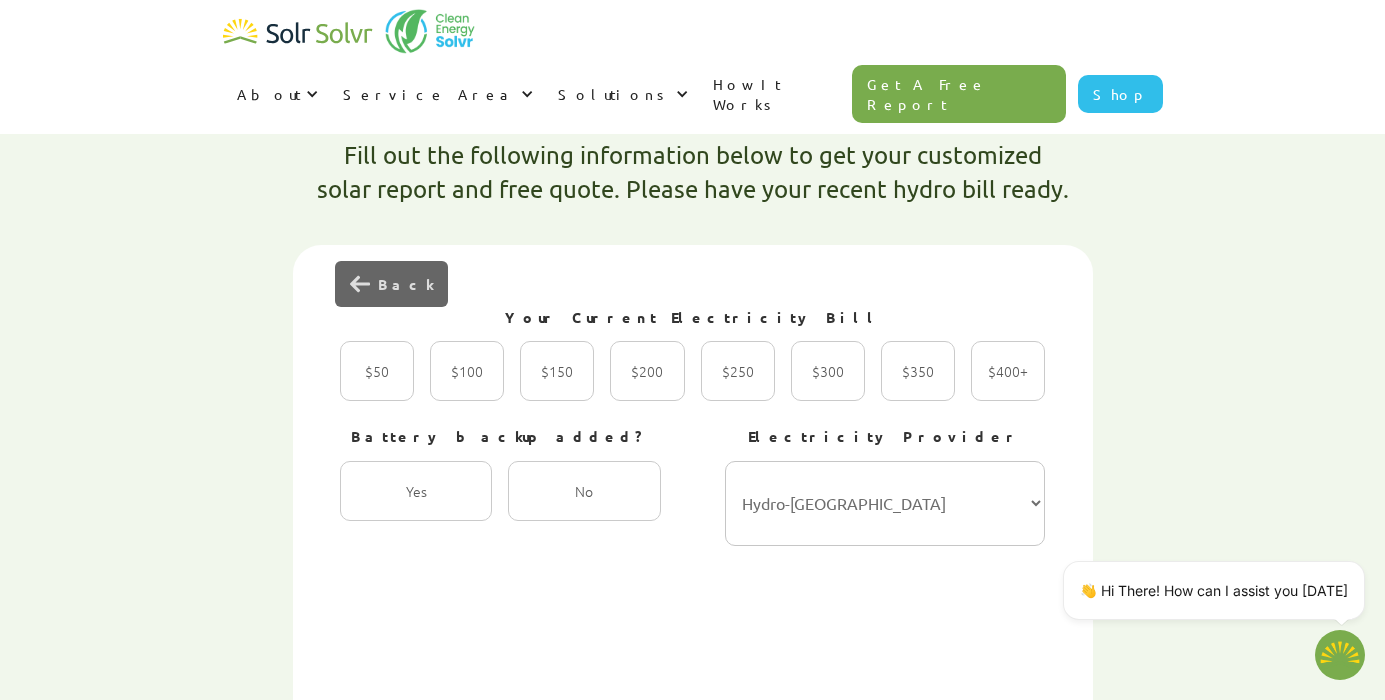 scroll, scrollTop: 0, scrollLeft: 0, axis: both 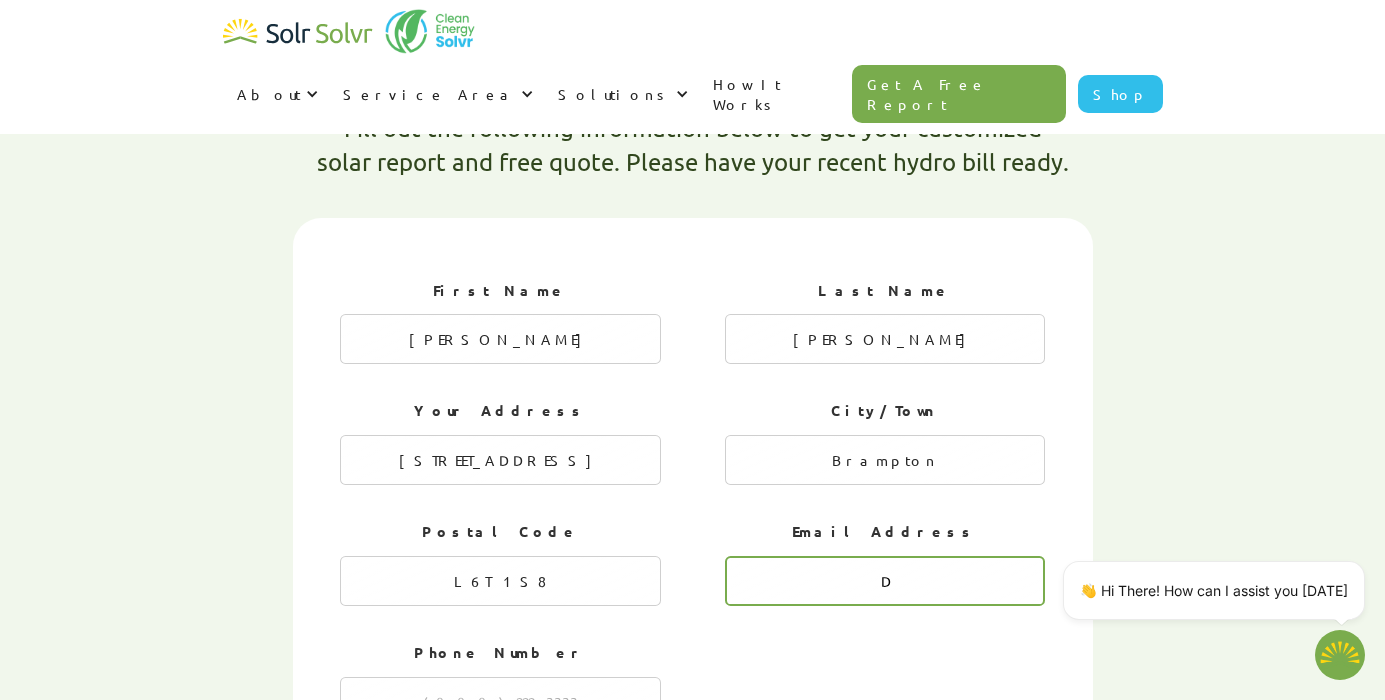 click on "D" at bounding box center (885, 581) 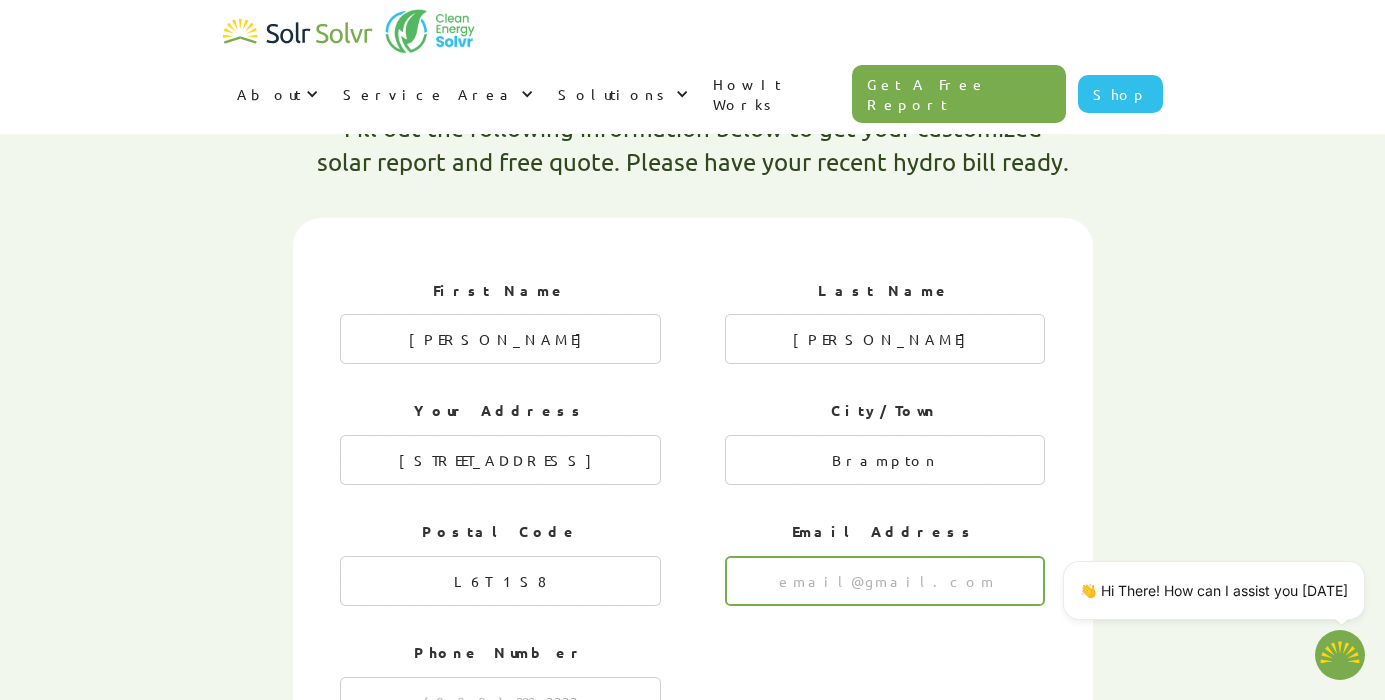 paste on "[EMAIL_ADDRESS][DOMAIN_NAME]" 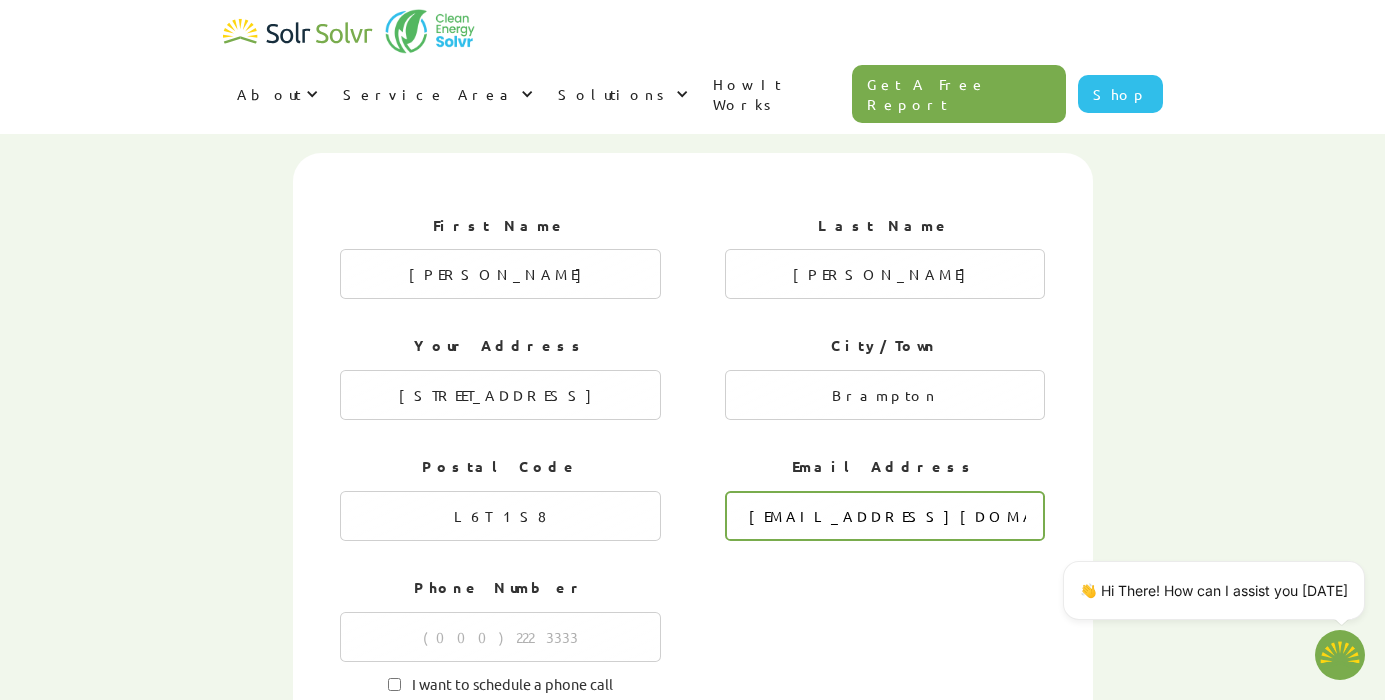 scroll, scrollTop: 730, scrollLeft: 0, axis: vertical 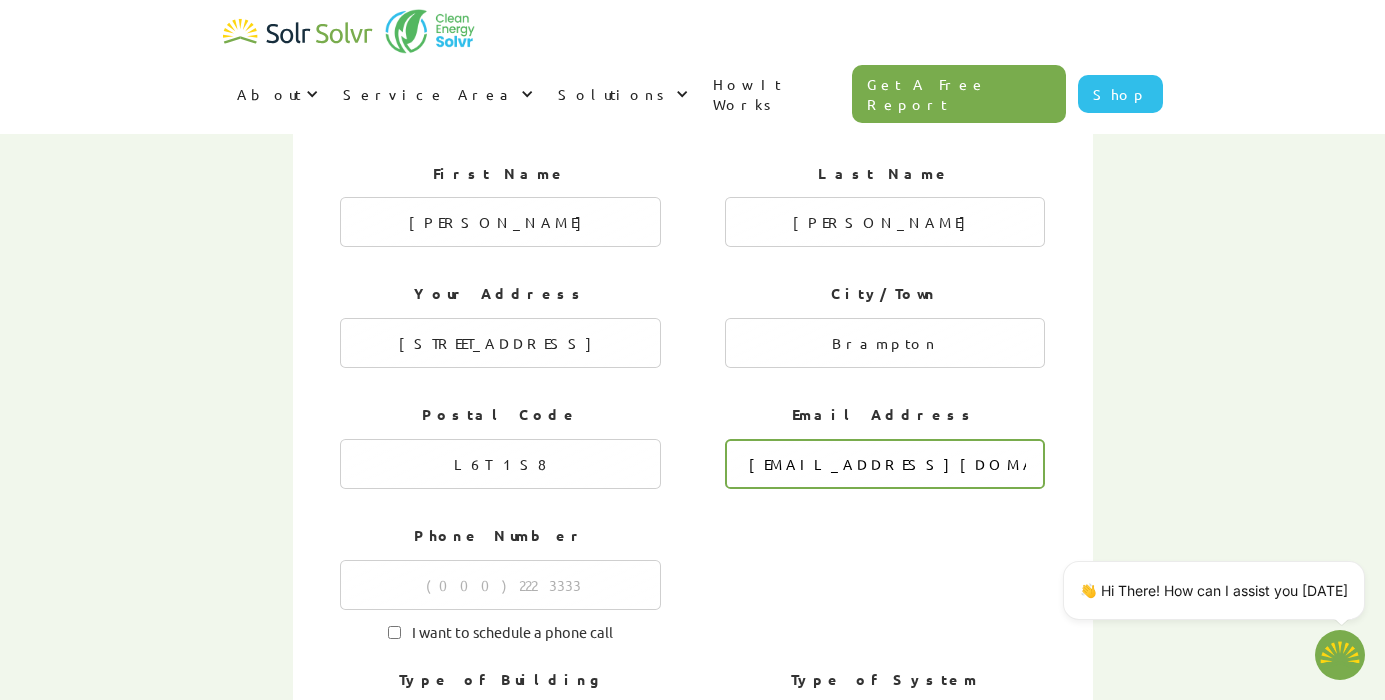 type on "[EMAIL_ADDRESS][DOMAIN_NAME]" 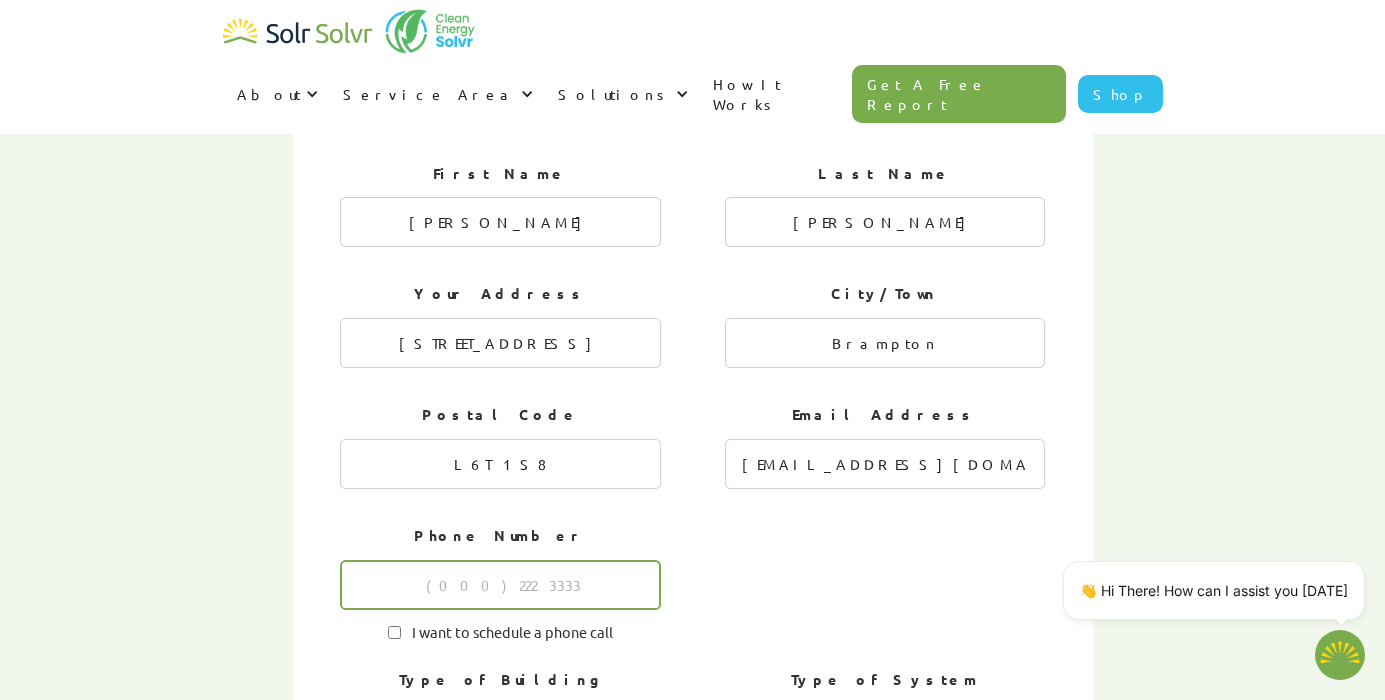 click at bounding box center [500, 585] 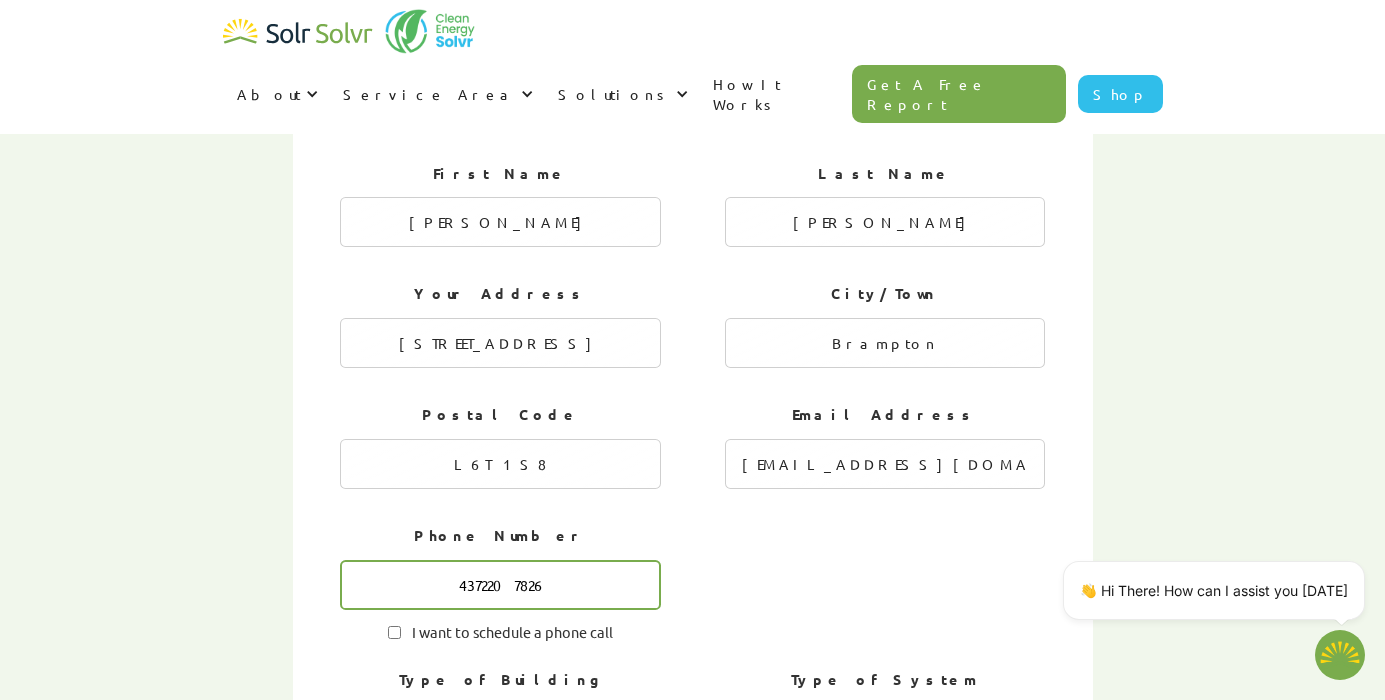 scroll, scrollTop: 788, scrollLeft: 0, axis: vertical 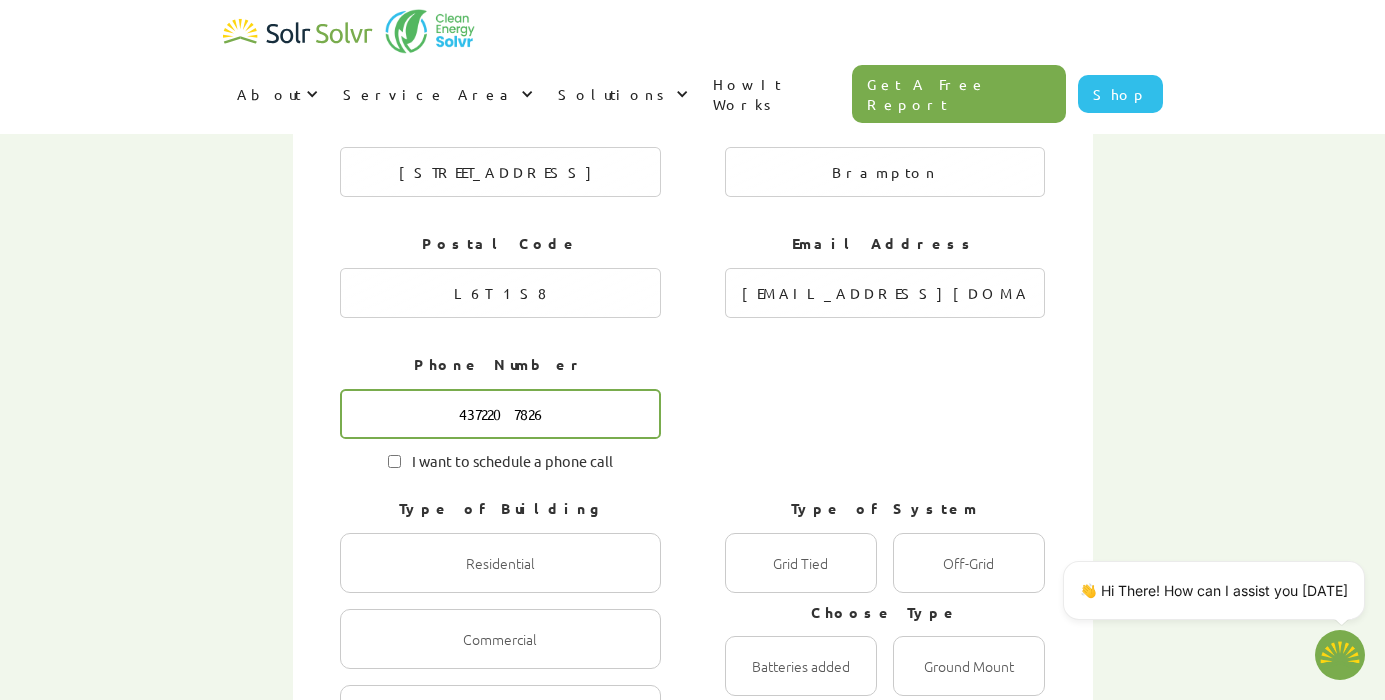 type on "4372207826" 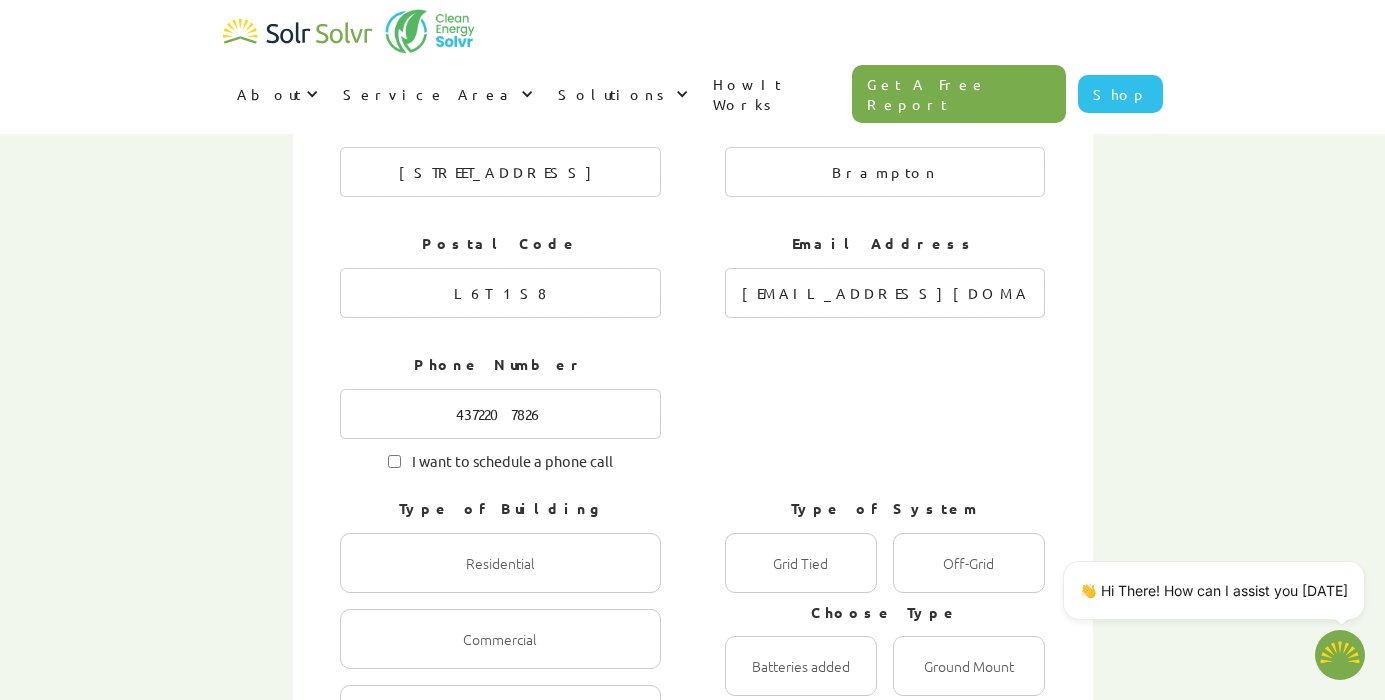 click on "Phone Number [PHONE_NUMBER] I want to schedule a phone call" at bounding box center [500, 417] 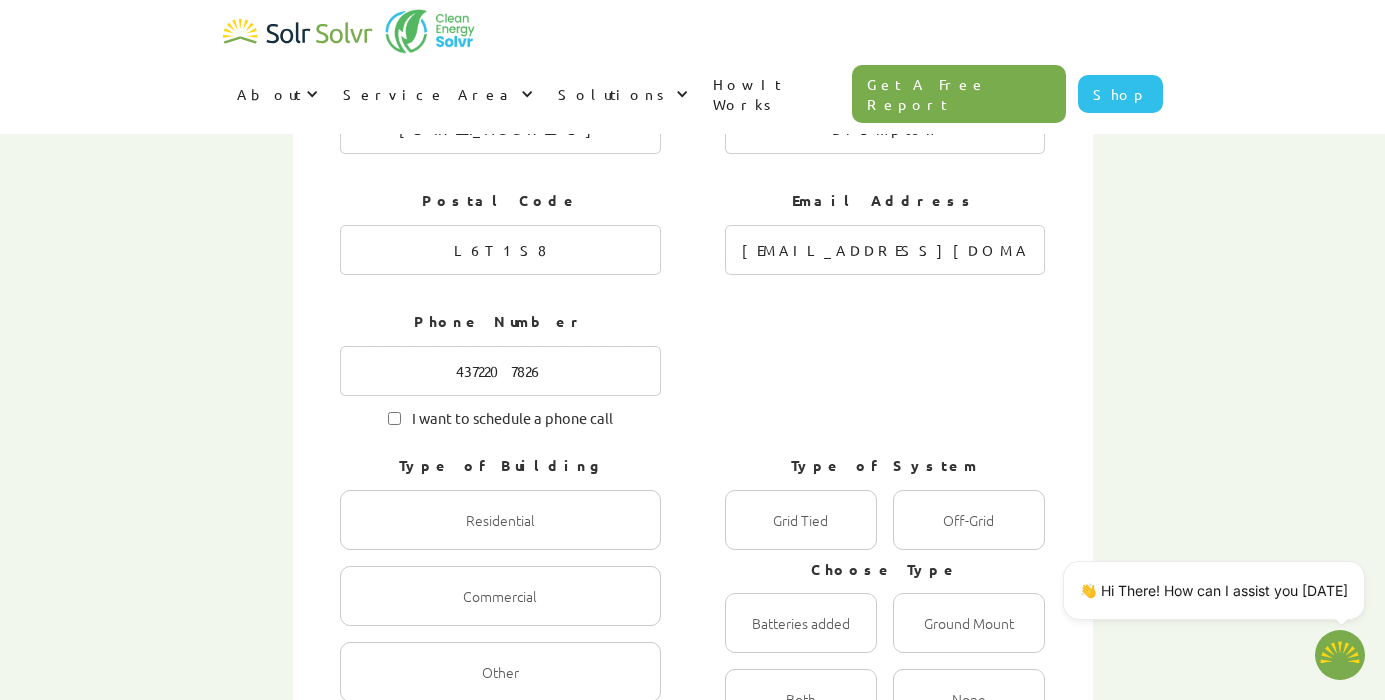 scroll, scrollTop: 948, scrollLeft: 0, axis: vertical 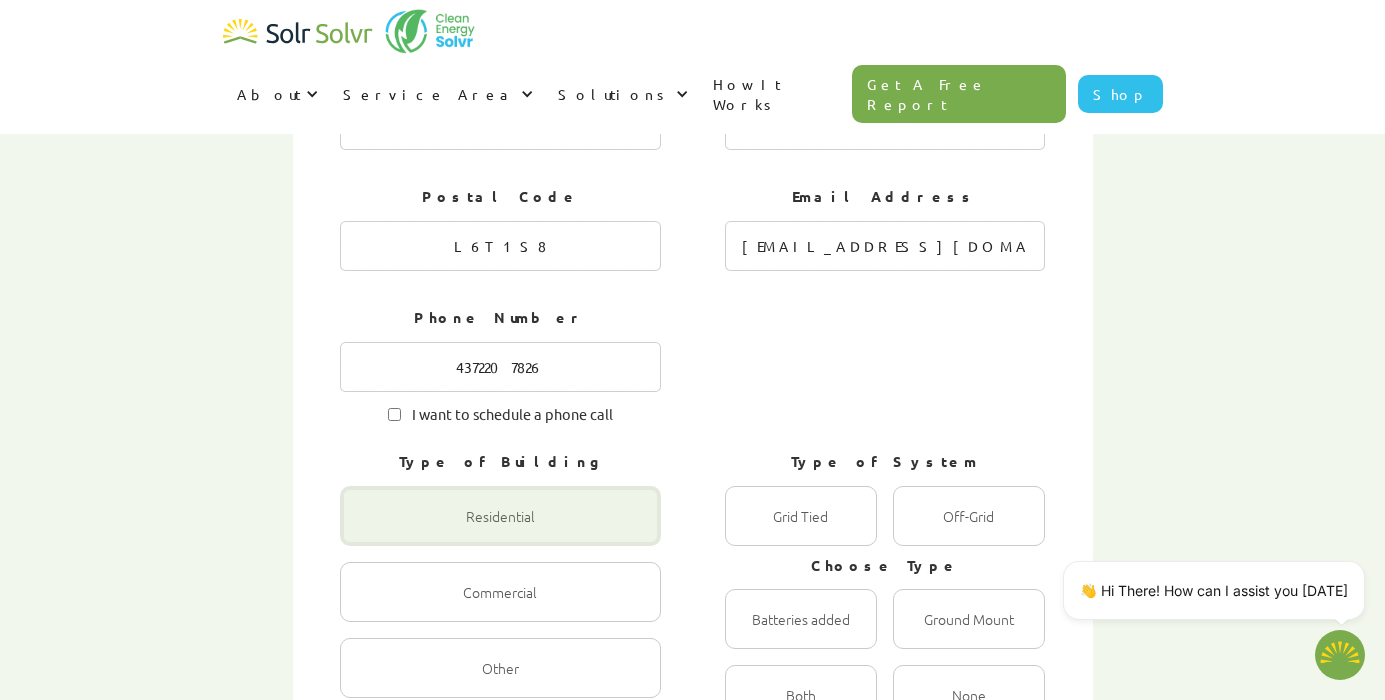 click at bounding box center [500, 516] 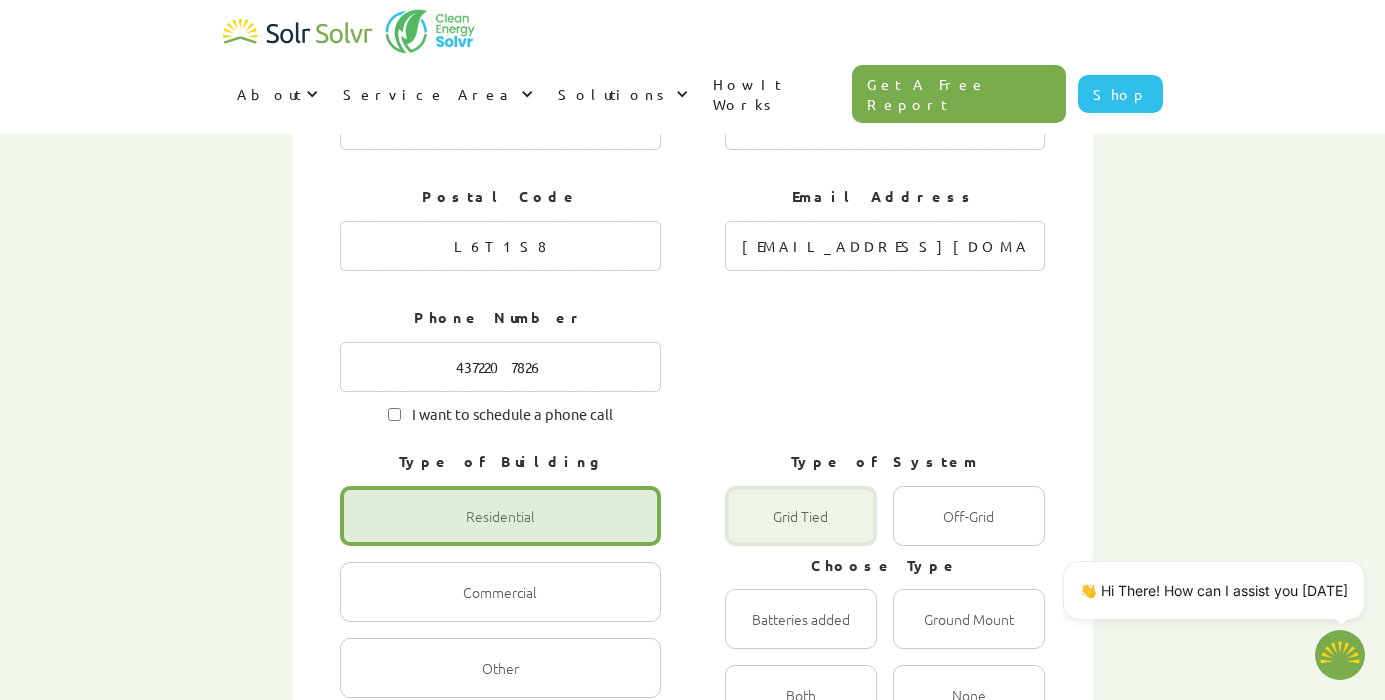 click at bounding box center [801, 516] 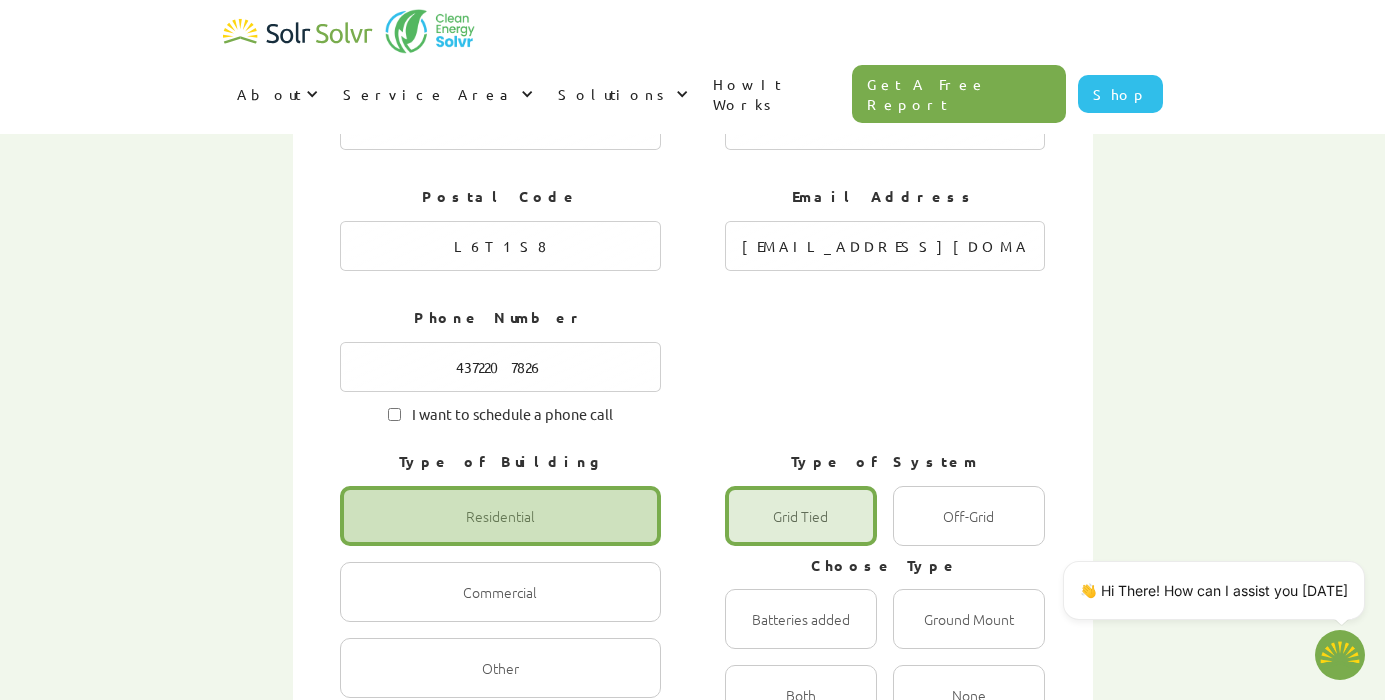 scroll, scrollTop: 1076, scrollLeft: 0, axis: vertical 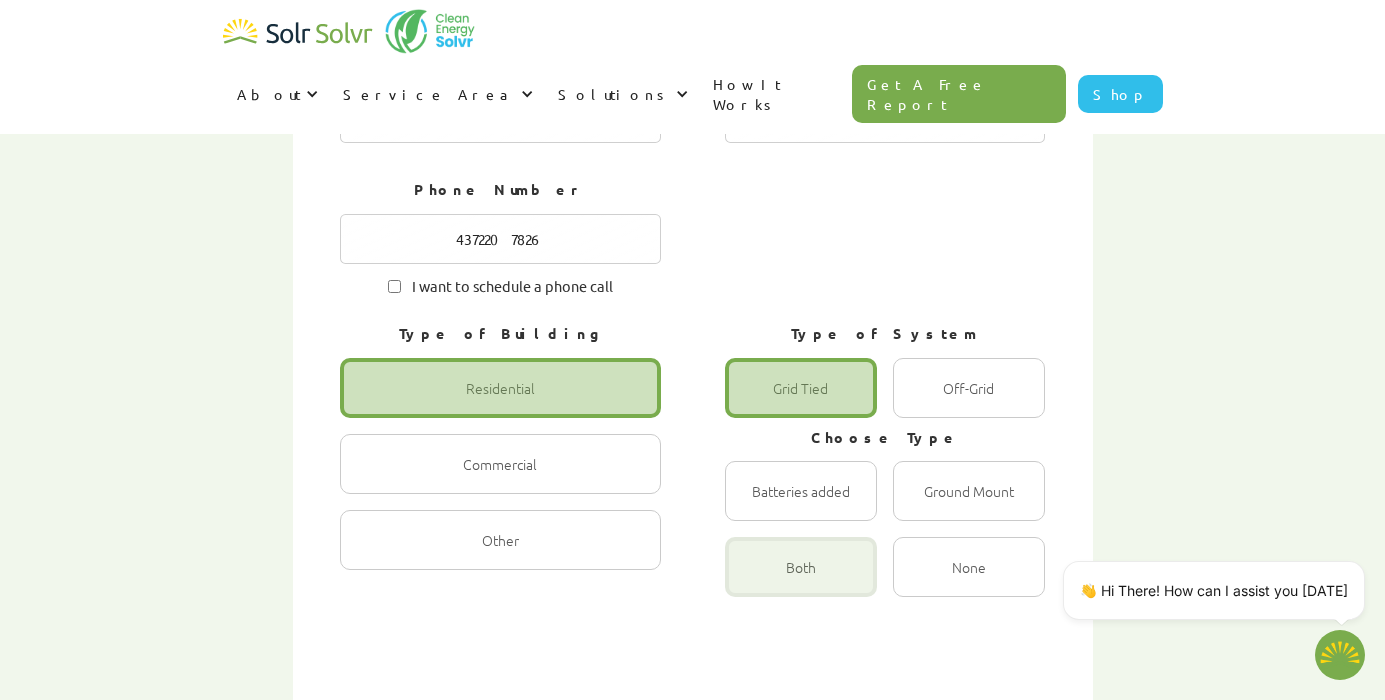 click at bounding box center (801, 567) 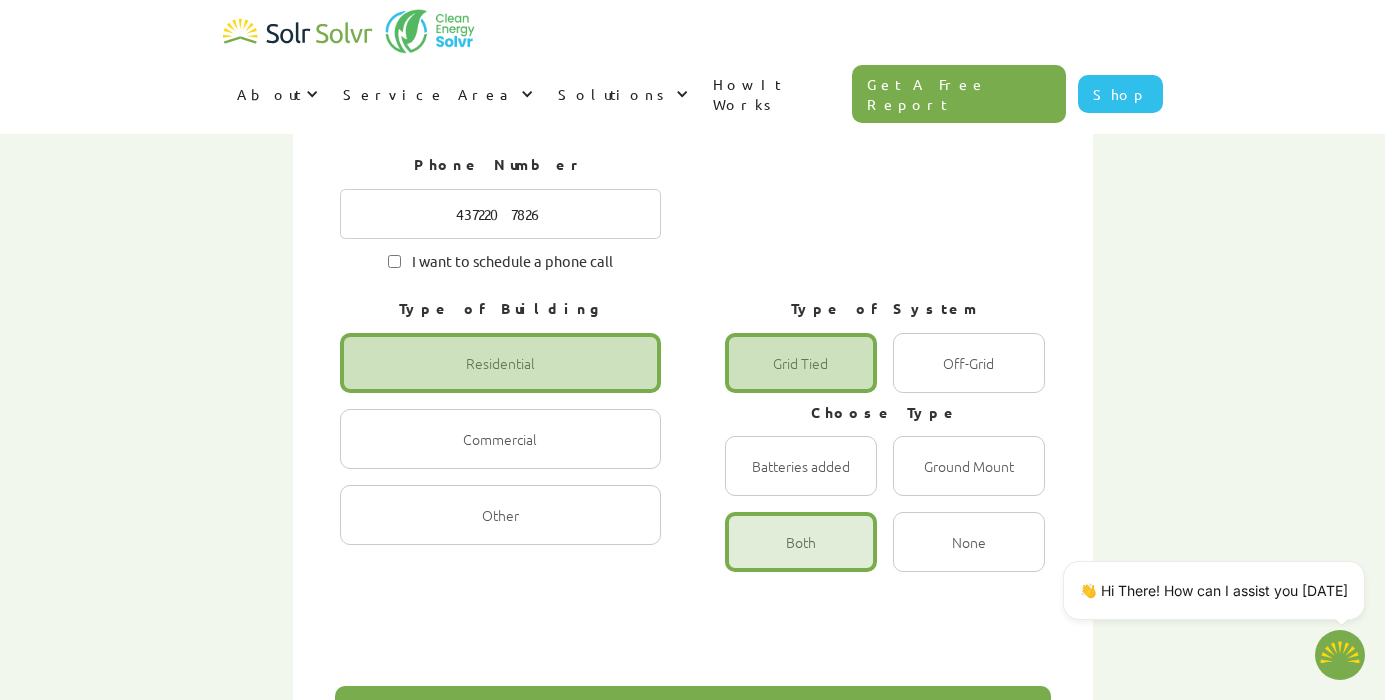 scroll, scrollTop: 1140, scrollLeft: 0, axis: vertical 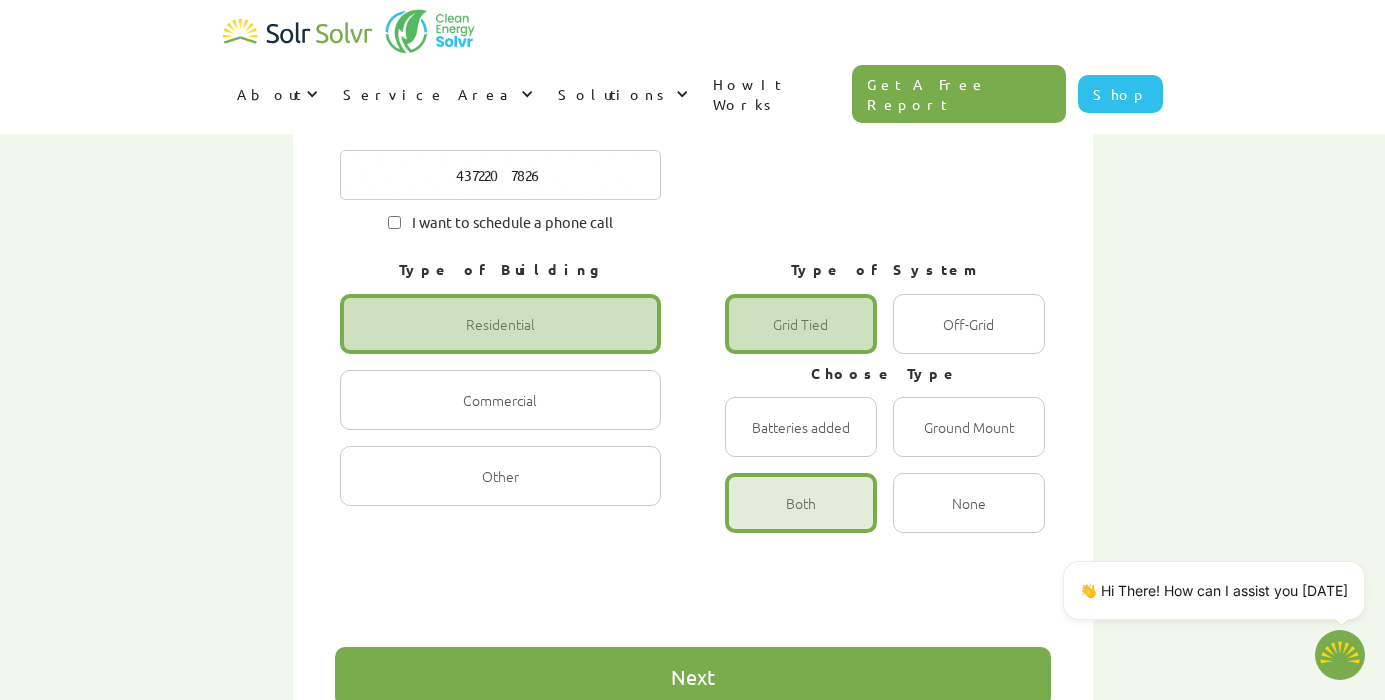 click on "Next" at bounding box center (693, 677) 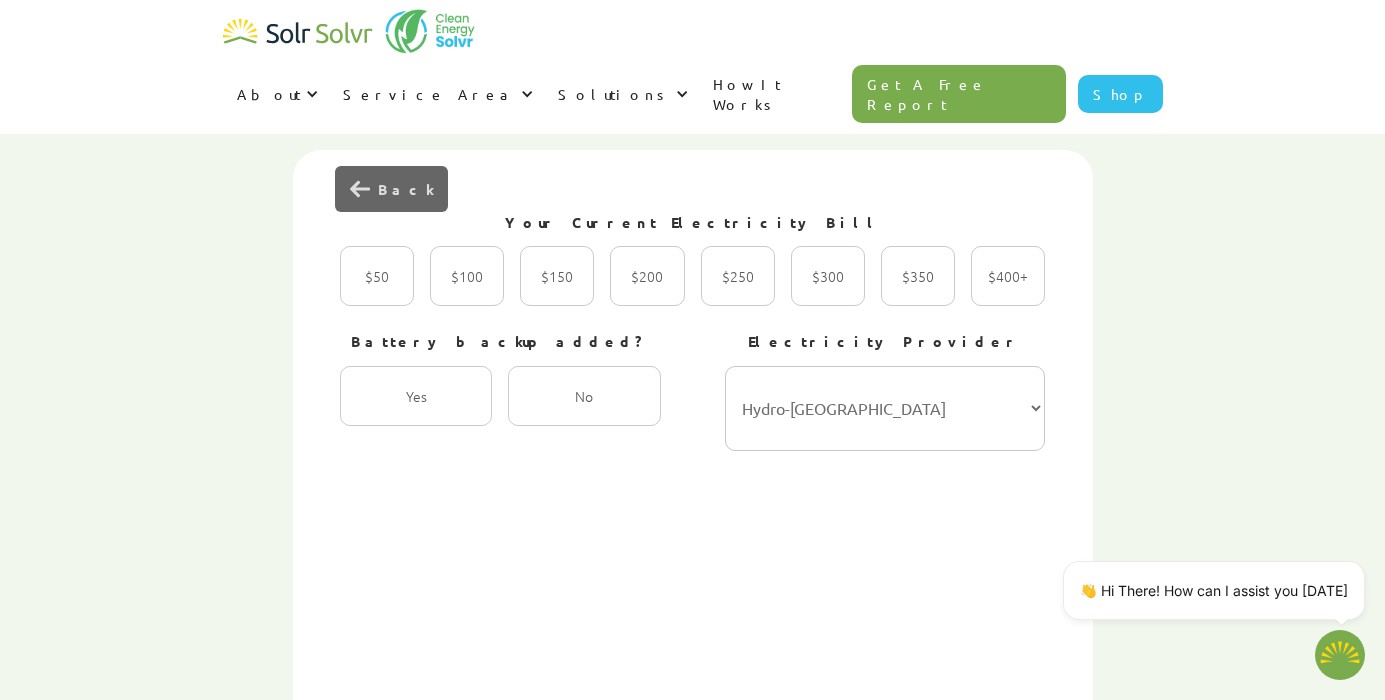 scroll, scrollTop: 678, scrollLeft: 0, axis: vertical 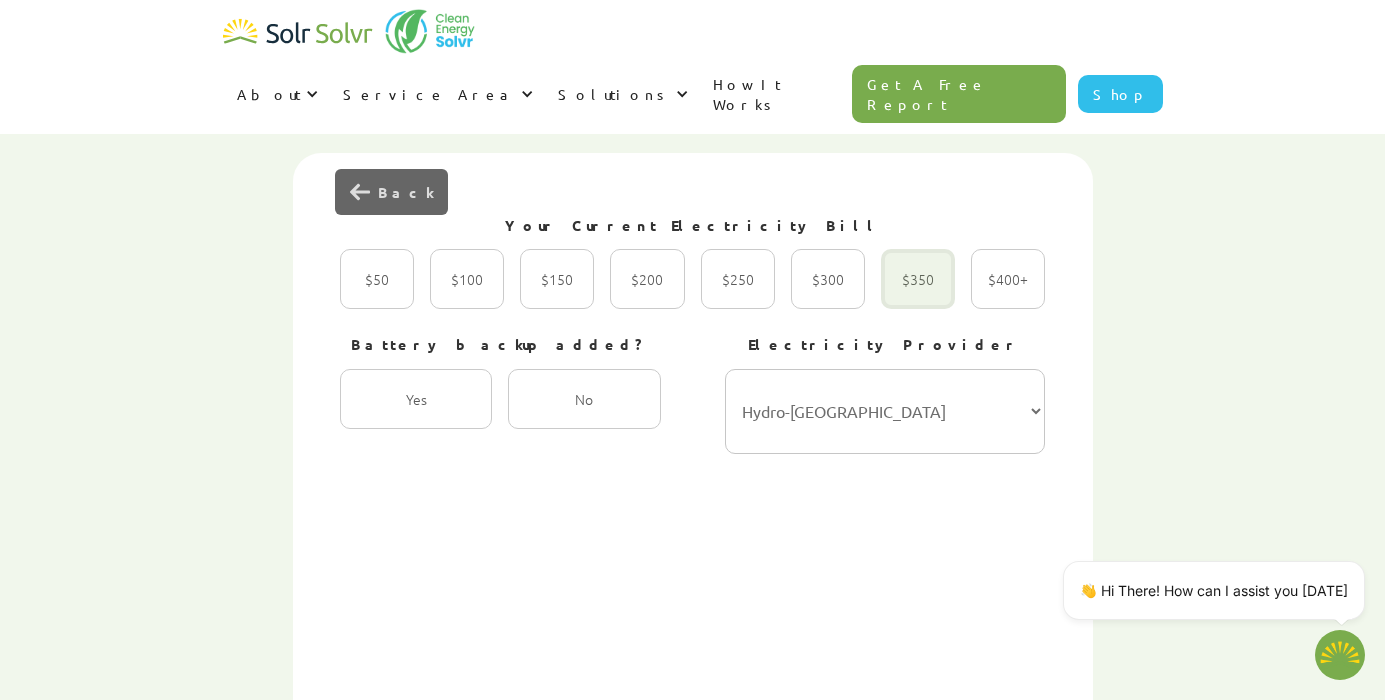 click at bounding box center [918, 279] 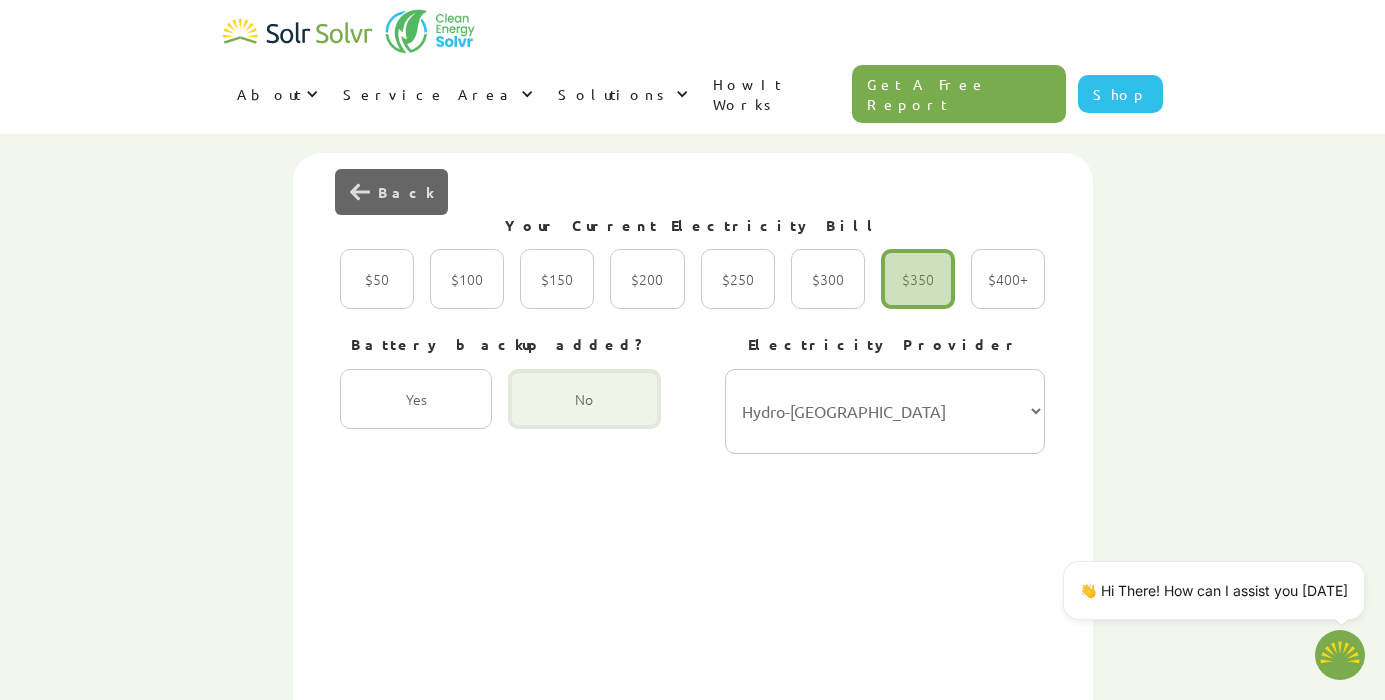 click at bounding box center (584, 399) 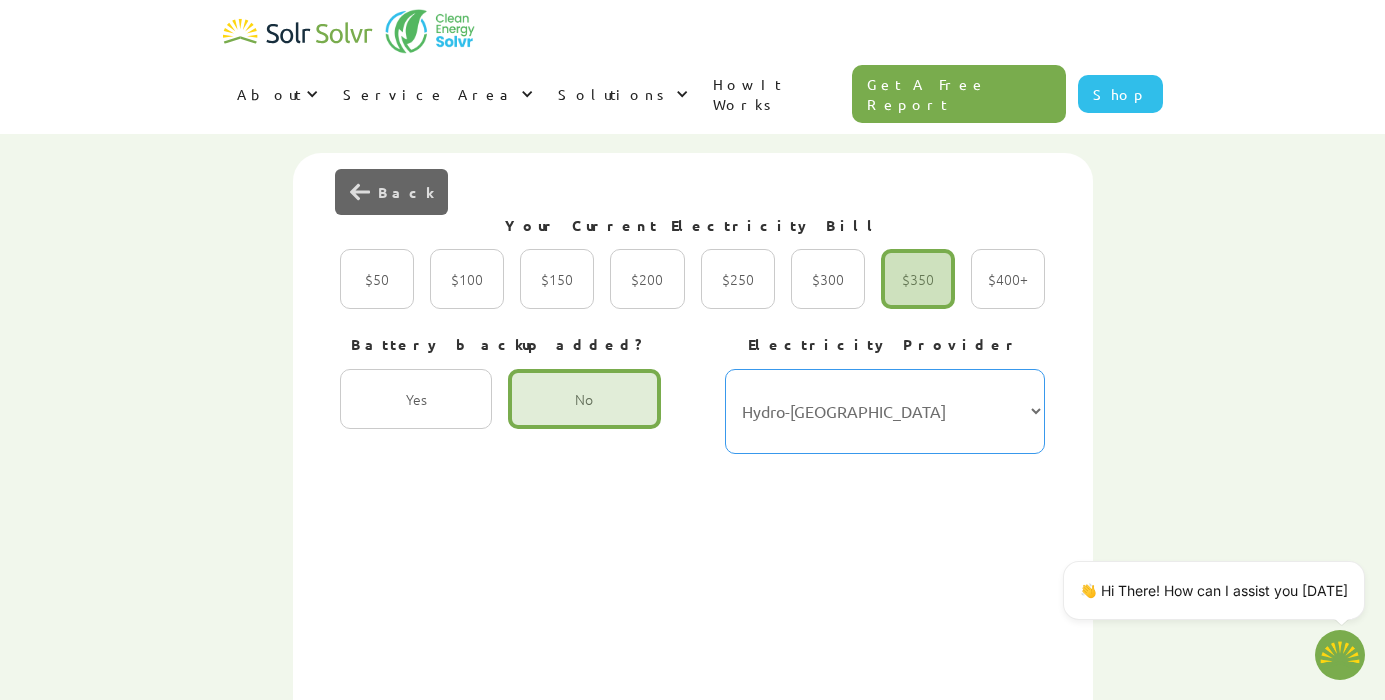 click on "Hydro-Québec Hydro One Ontario Power Generation BC Hydro Alectra Utilities ENMAX TransAlta Toronto Hydro ATCO [PERSON_NAME] Power EPCOR Capital Power Corporation [GEOGRAPHIC_DATA] Hydro NB Power SaskPower [GEOGRAPHIC_DATA] Power Hydro [GEOGRAPHIC_DATA] [GEOGRAPHIC_DATA] Hydro [GEOGRAPHIC_DATA] Light & Power [GEOGRAPHIC_DATA] Electric" at bounding box center (885, 411) 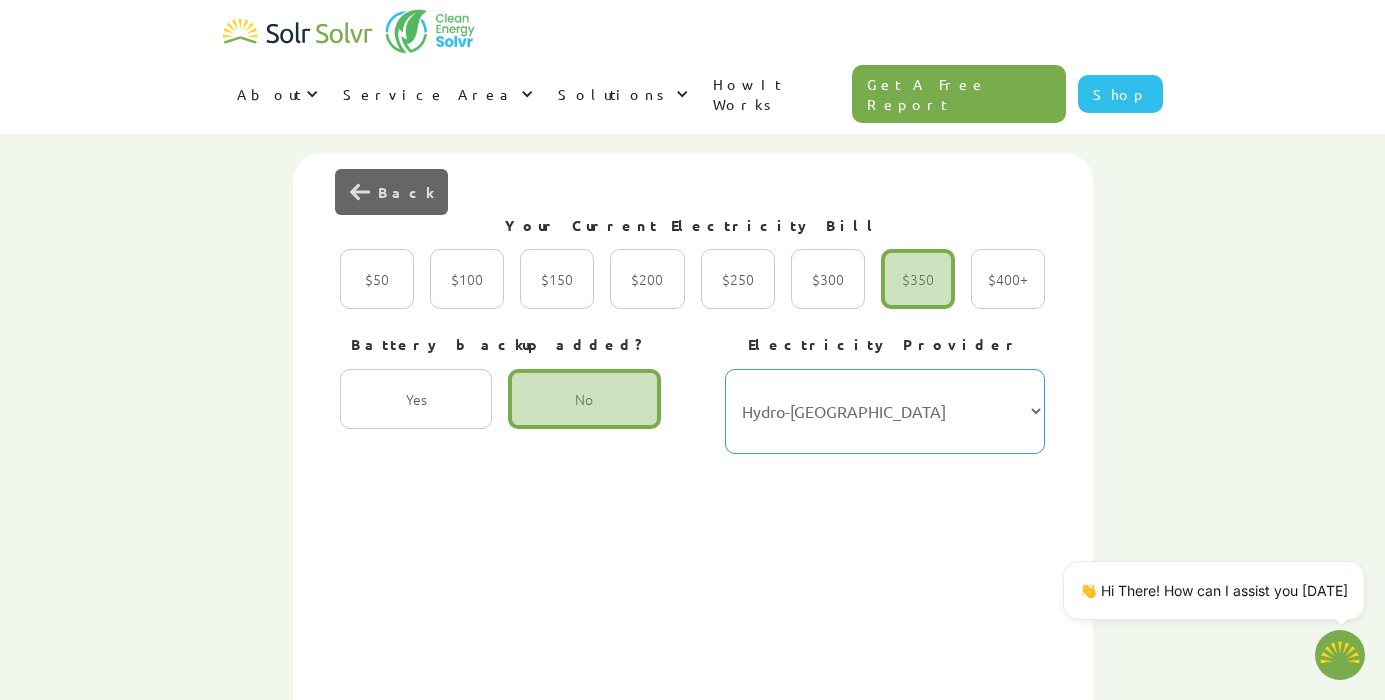 select on "Hydro One" 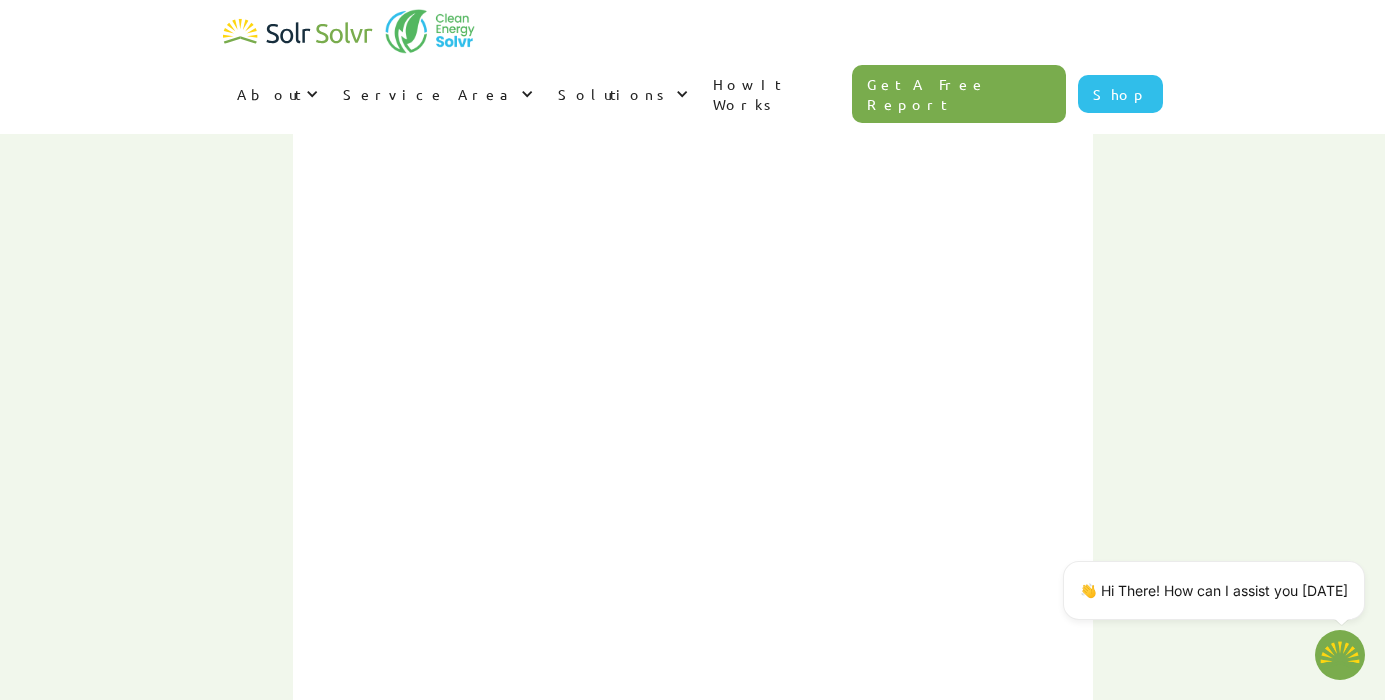 scroll, scrollTop: 1102, scrollLeft: 0, axis: vertical 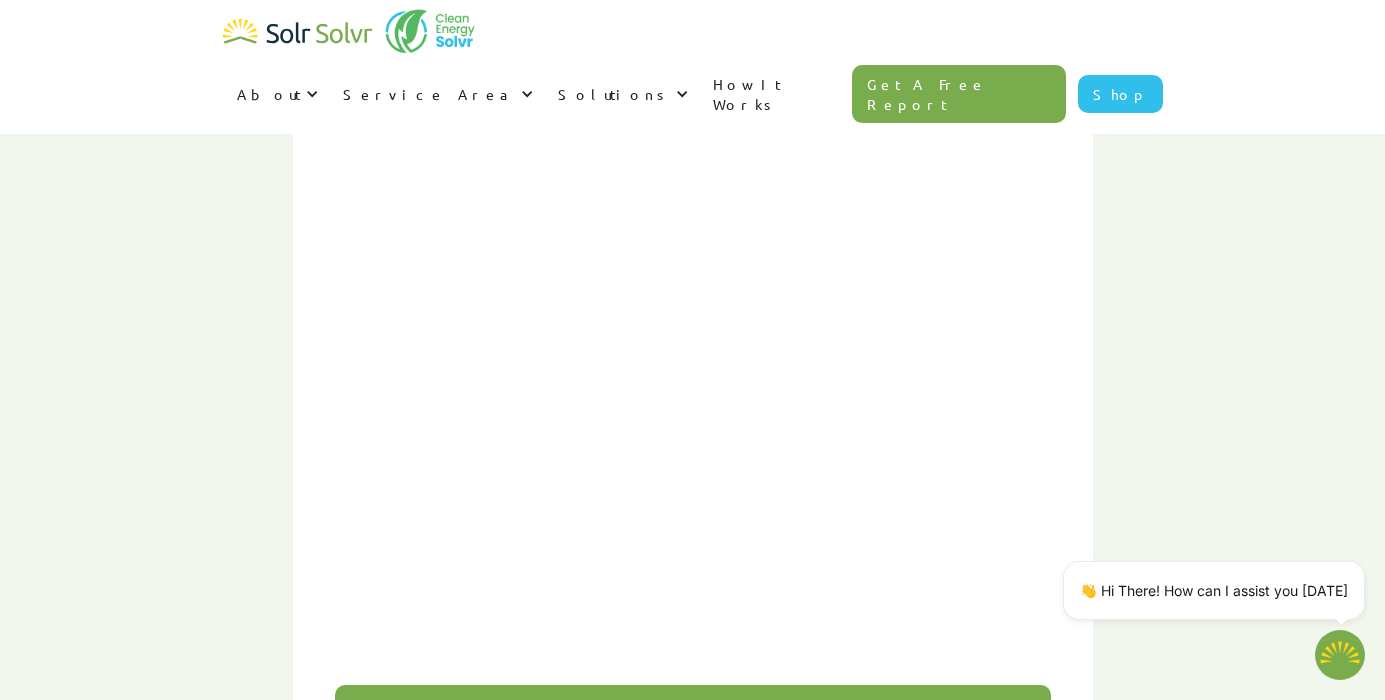 click on "Next" at bounding box center (693, 715) 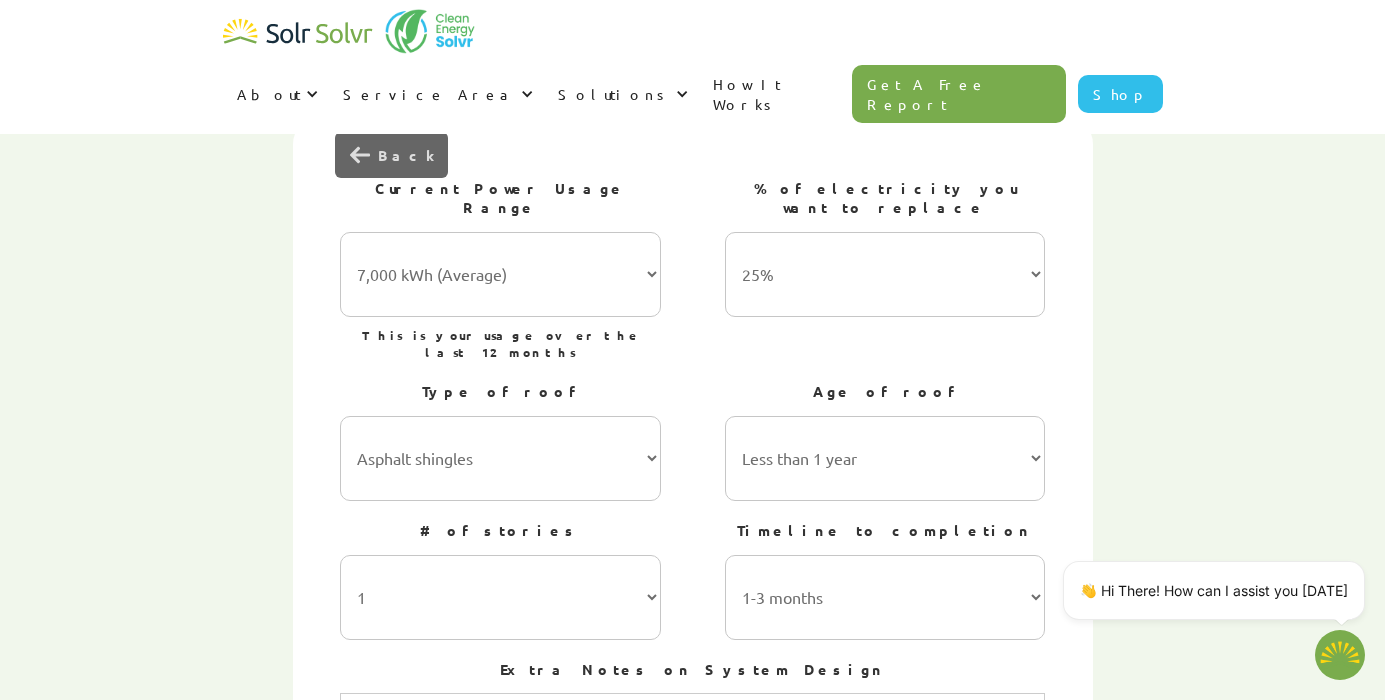 scroll, scrollTop: 716, scrollLeft: 0, axis: vertical 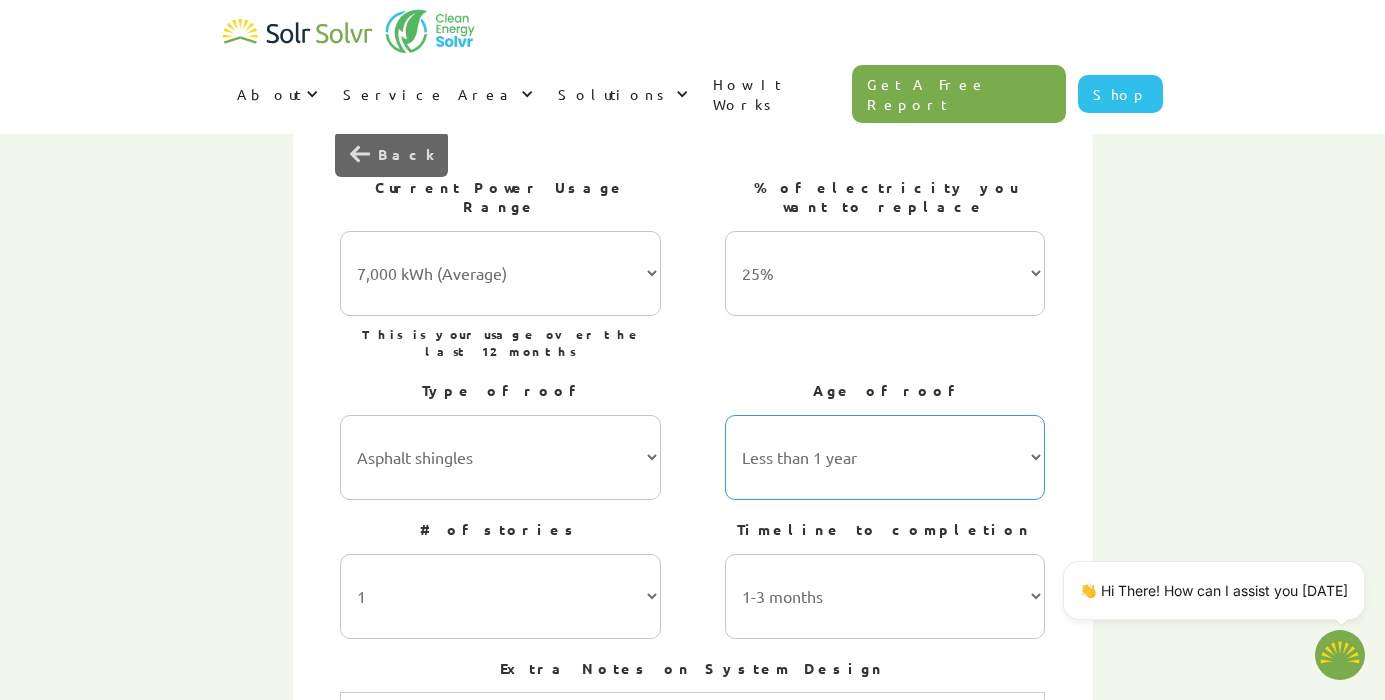 select on "1-5 years" 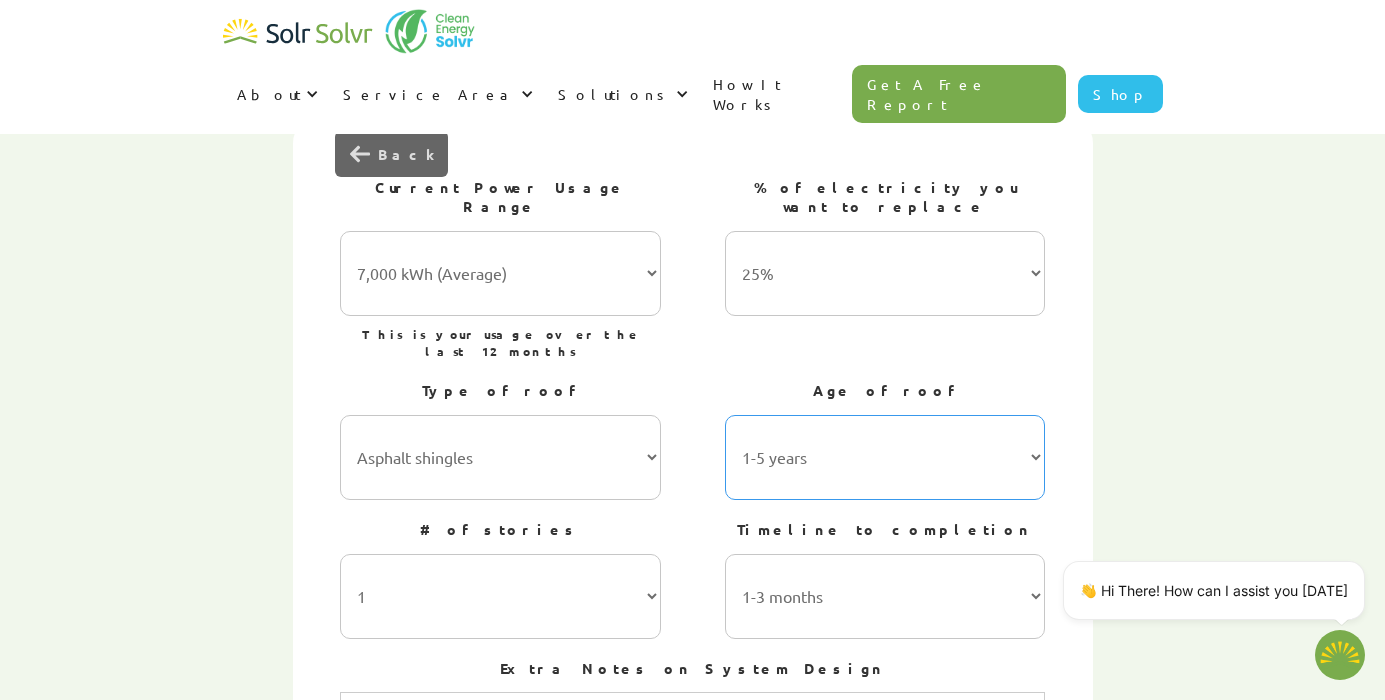 scroll, scrollTop: 782, scrollLeft: 0, axis: vertical 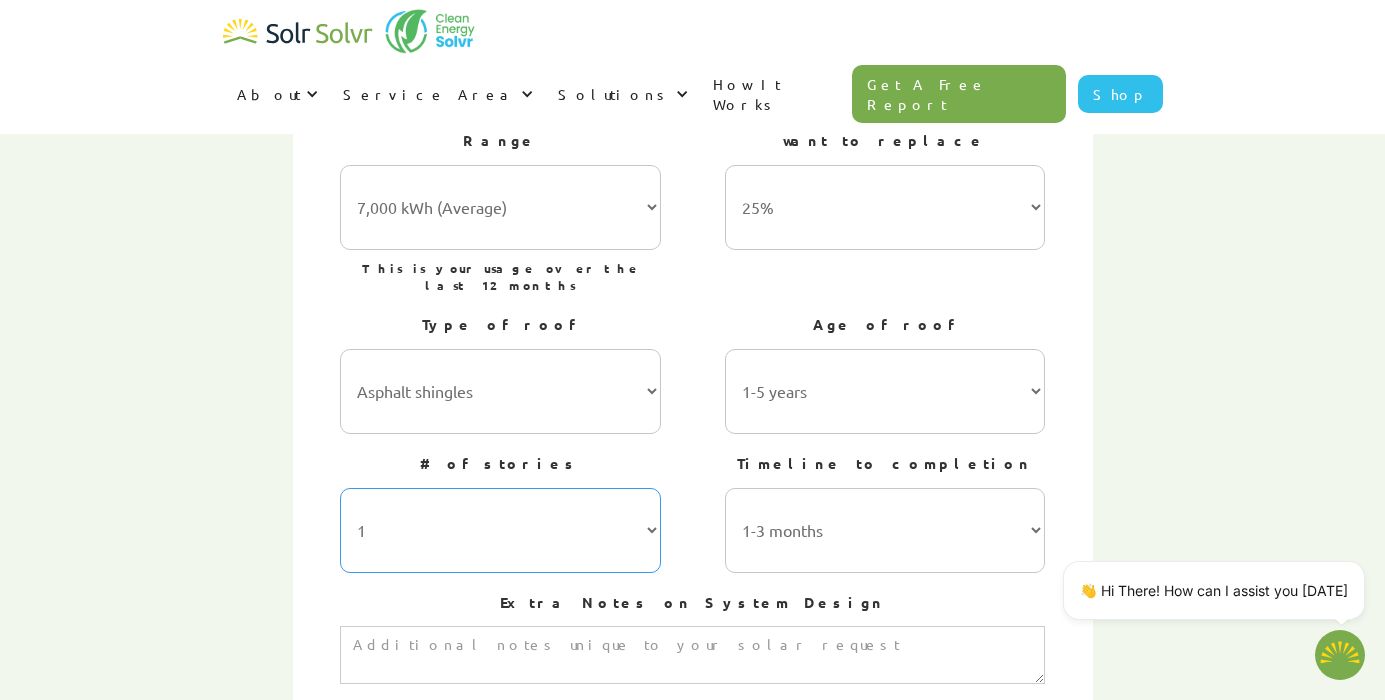 select on "2" 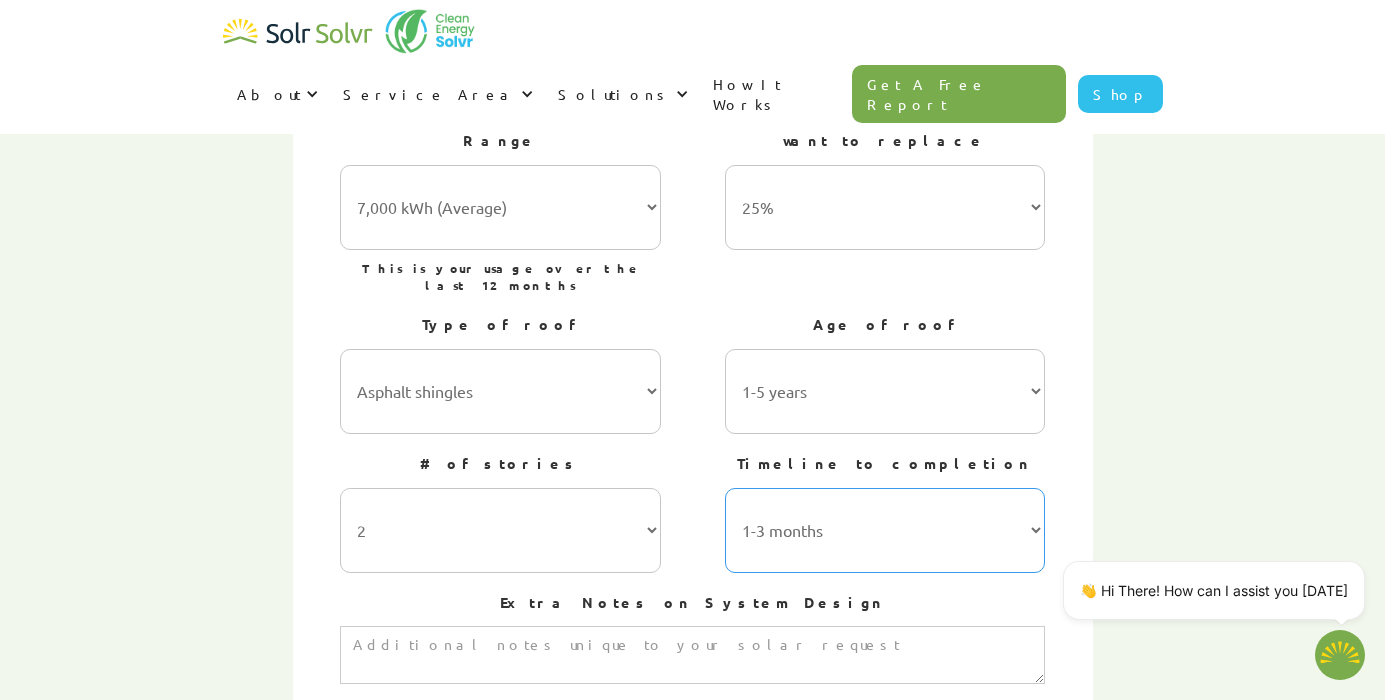 click on "3-6 months" at bounding box center (0, 0) 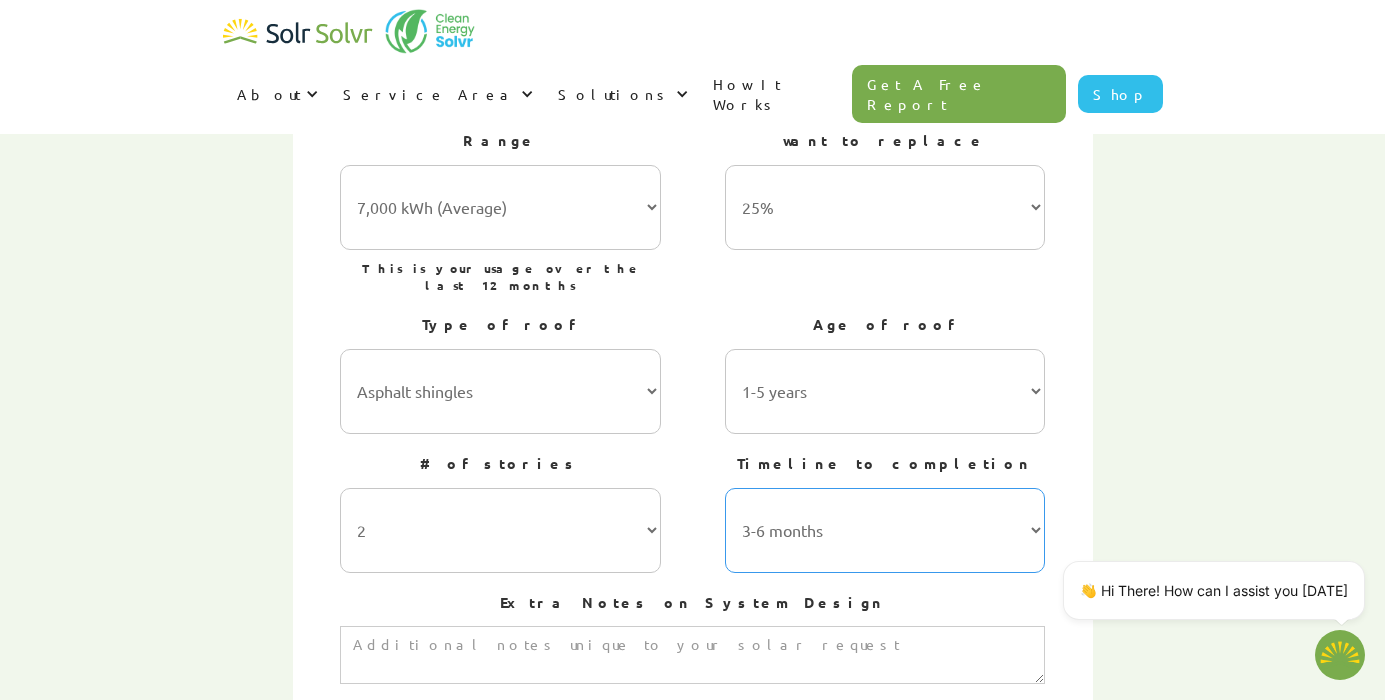 select on "1-3 months" 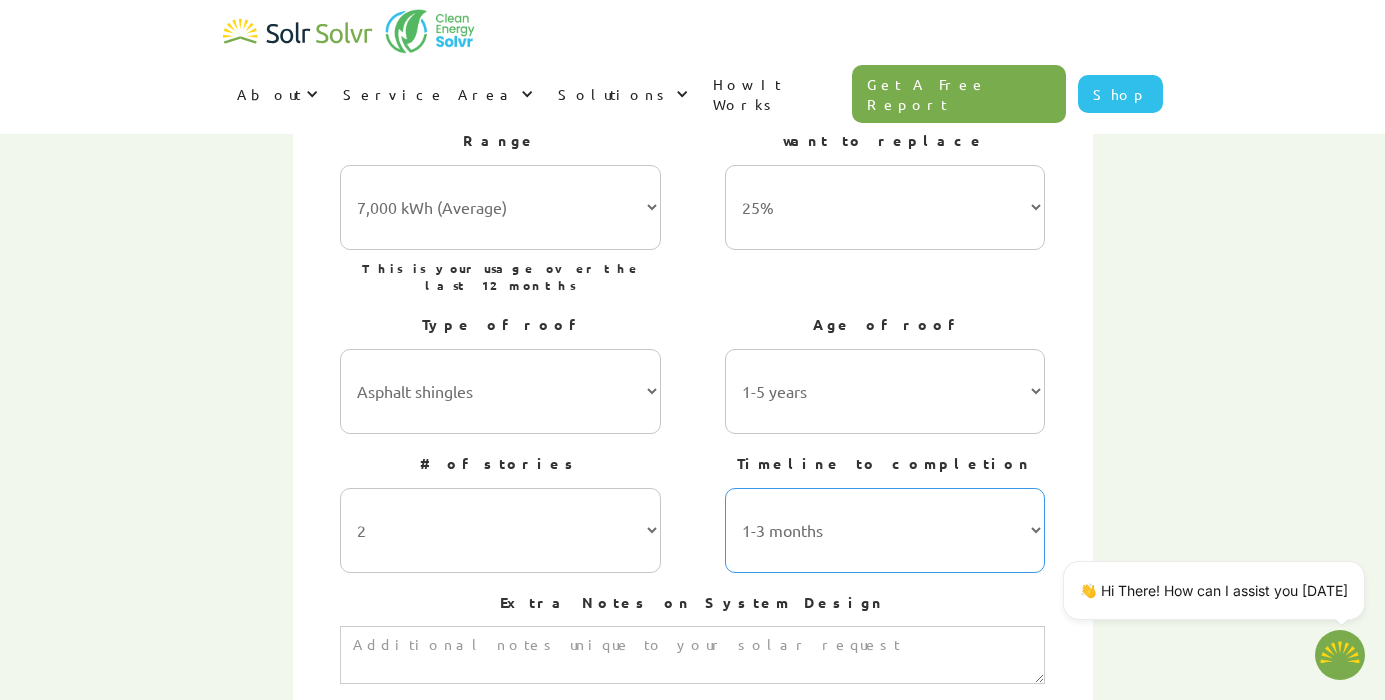 scroll, scrollTop: 932, scrollLeft: 0, axis: vertical 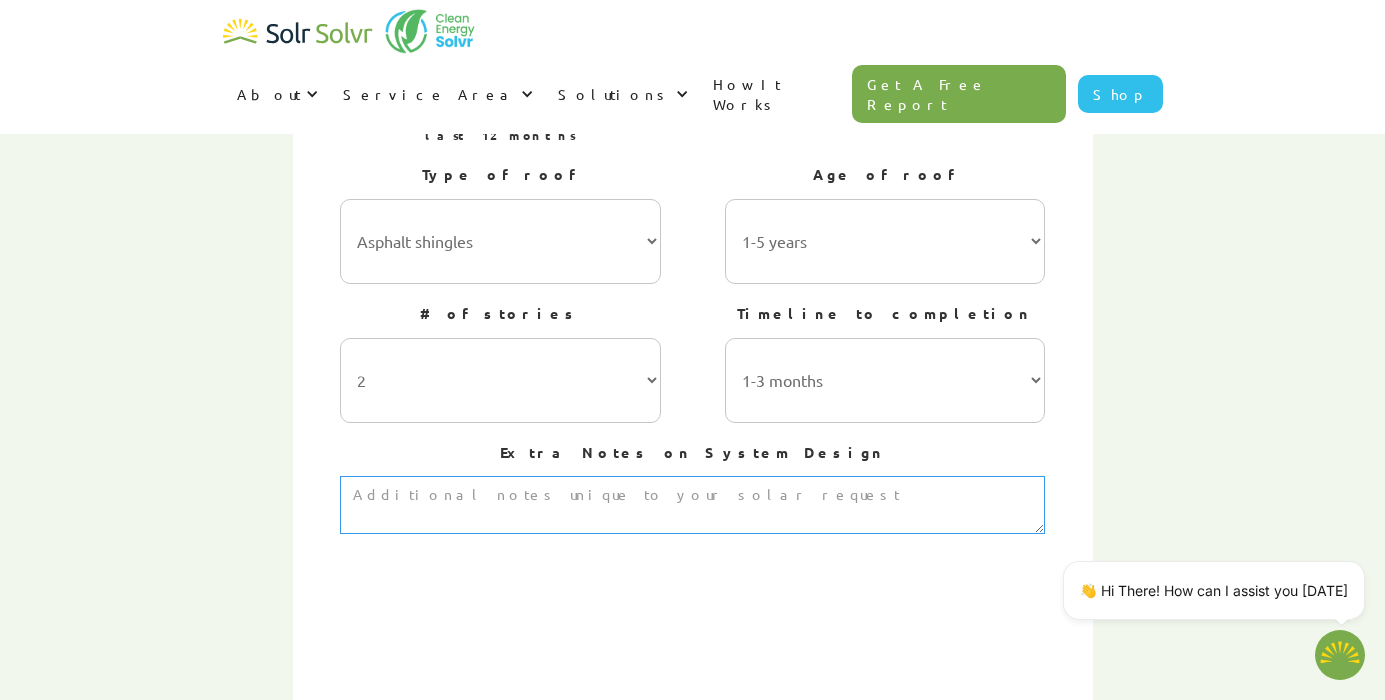 click at bounding box center (692, 505) 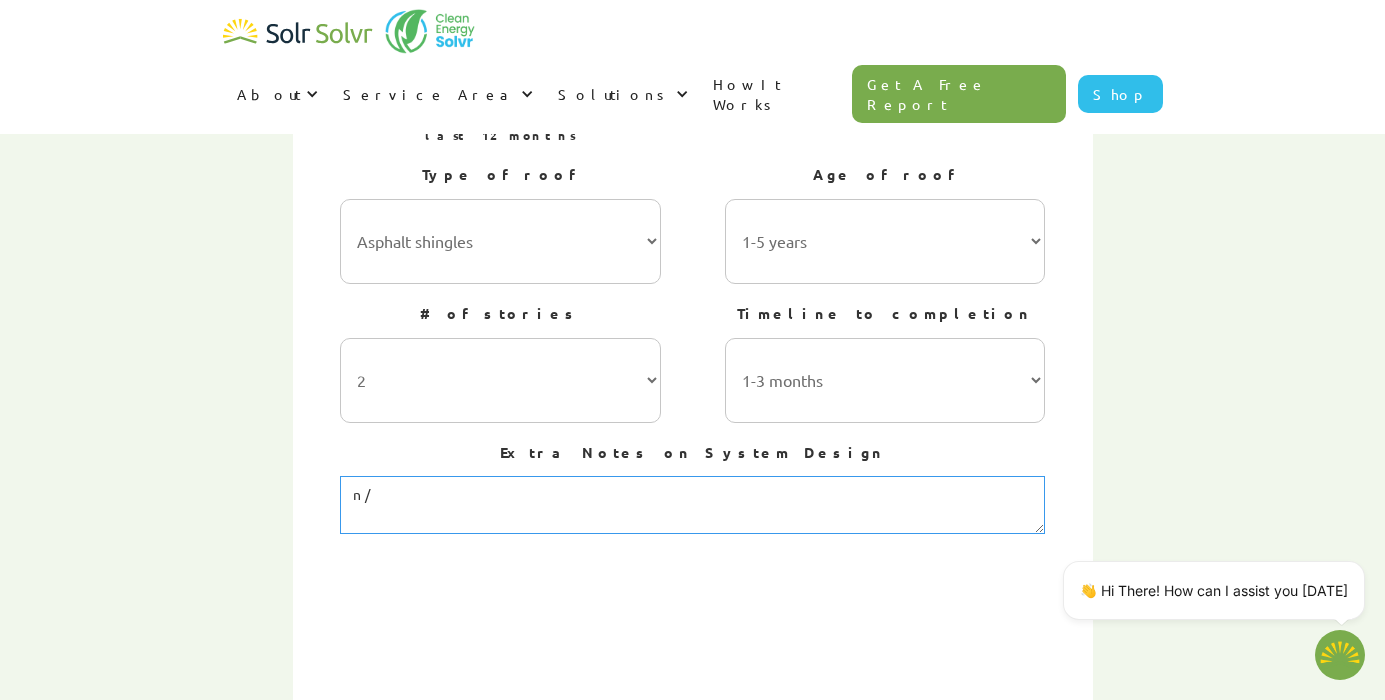 type on "n" 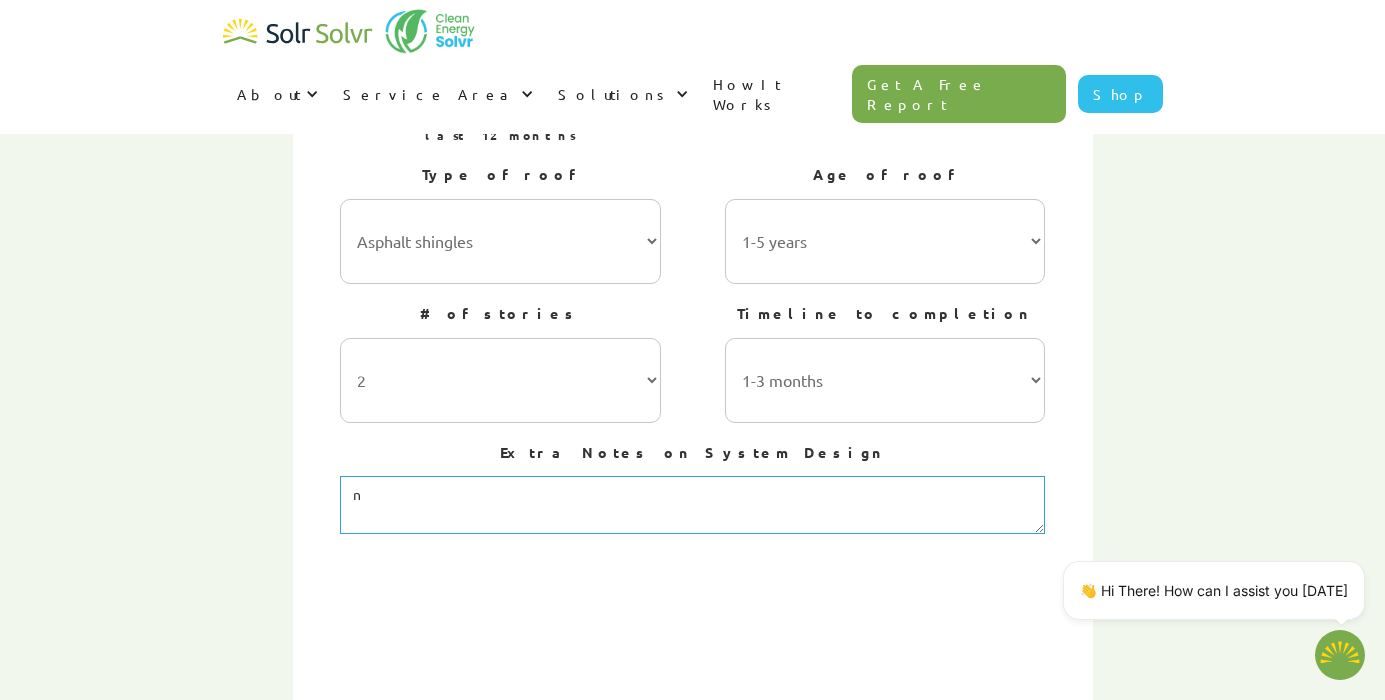 type 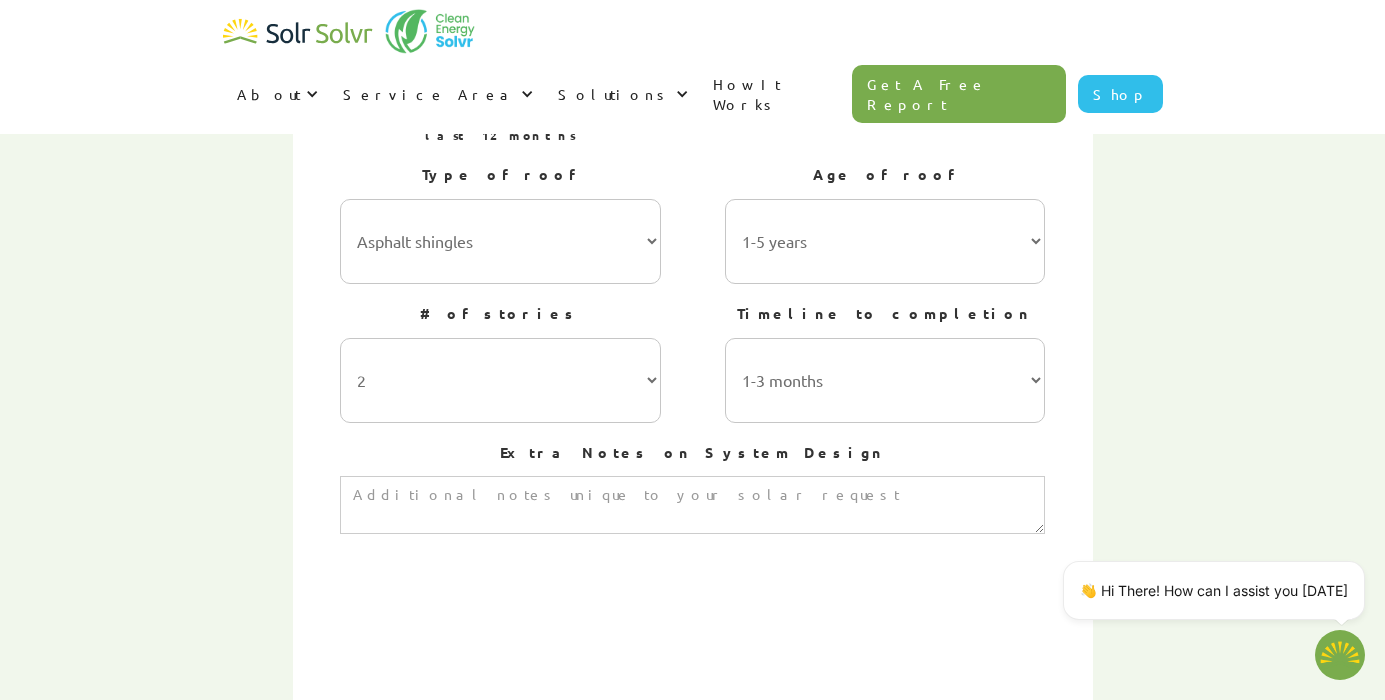click on "First Name [PERSON_NAME] Last Name [PERSON_NAME] Your Address [STREET_ADDRESS] Postal Code L6T 1S8 Email Address [EMAIL_ADDRESS][DOMAIN_NAME] Phone Number [PHONE_NUMBER] I want to schedule a phone call Type of Building Residential Radio Commercial Radio Other Radio Type of System Grid Tied Radio Off-Grid Radio Choose Type Batteries added Radio Ground Mount Radio Both Radio None Radio Next Checkbox 3 Your Current Electricity Bill $50 Radio $100 Radio $150 Radio $200 Radio $250 Radio $300 Radio $350 Radio $400+ Radio Battery backup added? Yes Radio No Radio Electricity Provider Hydro-[GEOGRAPHIC_DATA] Hydro One Ontario Power Generation BC Hydro Alectra Utilities ENMAX TransAlta Toronto Hydro ATCO [PERSON_NAME] Power EPCOR Capital Power Corporation Manitoba Hydro [GEOGRAPHIC_DATA] Power SaskPower [GEOGRAPHIC_DATA] Power Hydro [GEOGRAPHIC_DATA] [GEOGRAPHIC_DATA] Hydro [GEOGRAPHIC_DATA] Light & Power [GEOGRAPHIC_DATA] Electric Next Current Power Usage Range 7,000 kWh (Average) 10,000 kWh 15,000 kWh 20,000 kWh 25,000 kWh+ This is your usage over the last 12 months  25% 50% 75%" at bounding box center [693, 378] 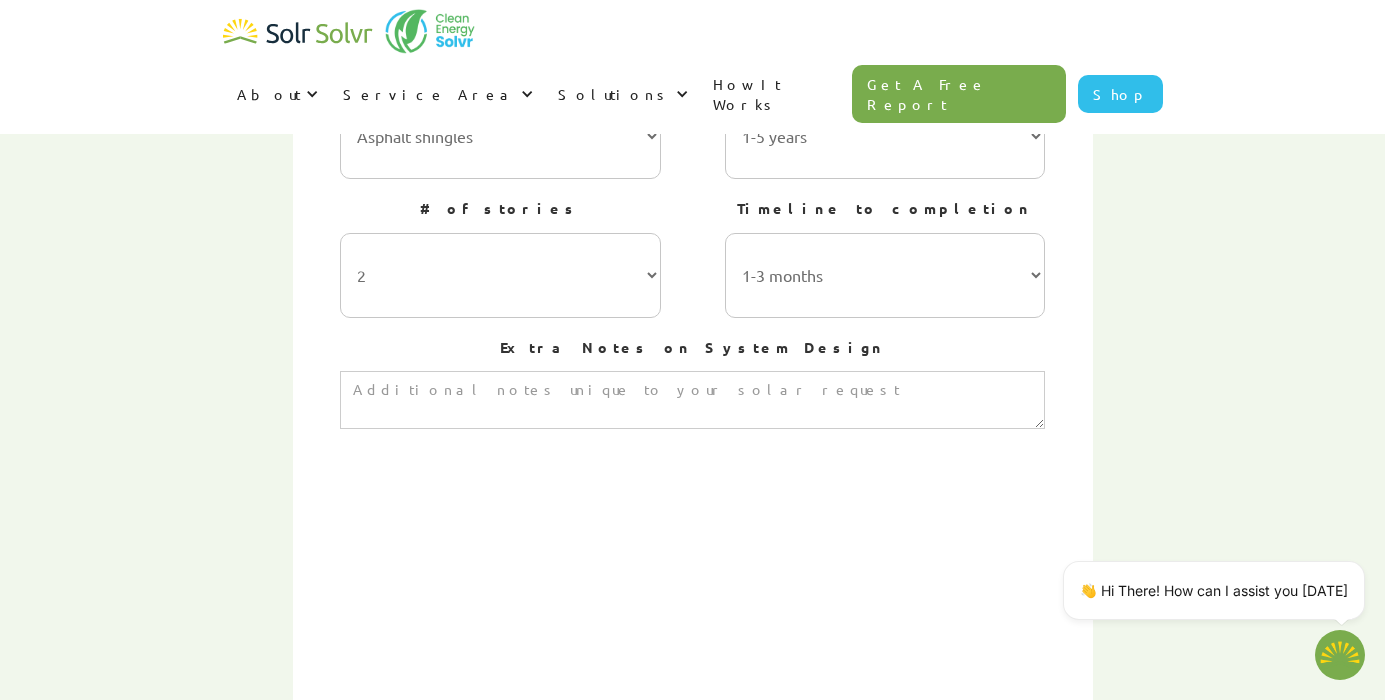 scroll, scrollTop: 1145, scrollLeft: 0, axis: vertical 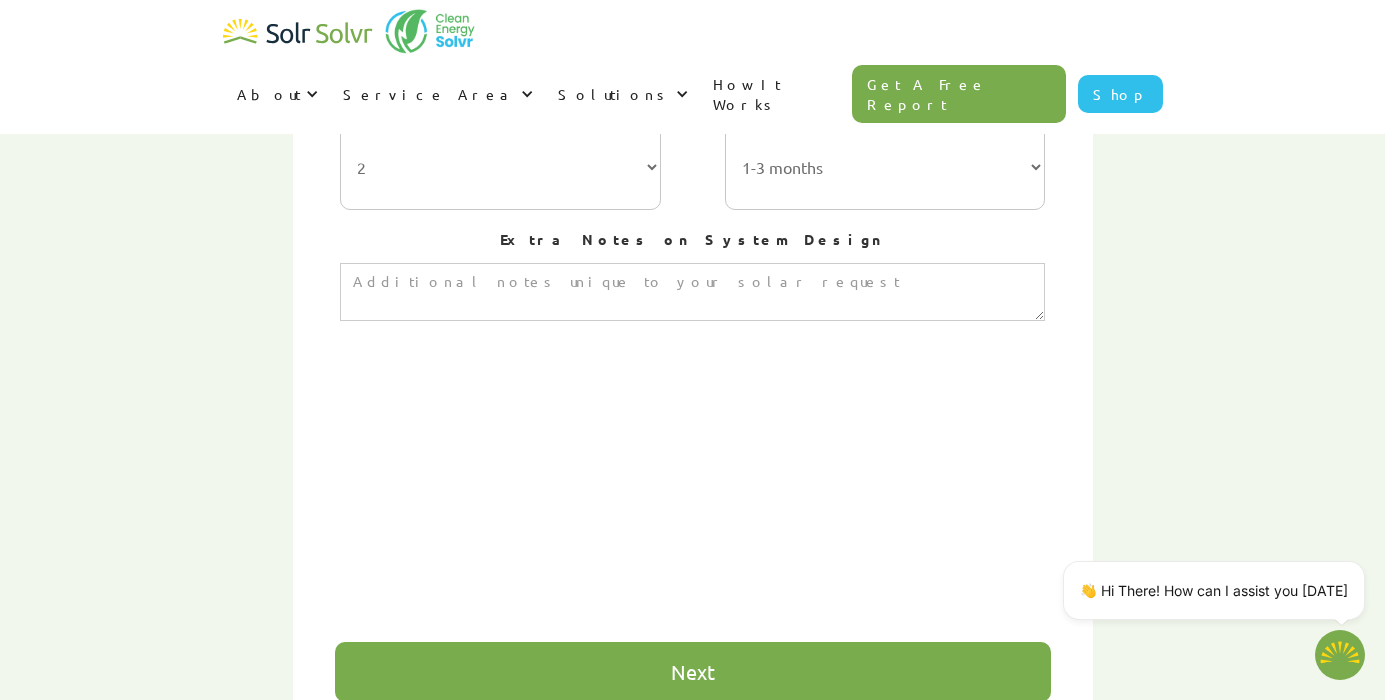 click on "Next" at bounding box center [693, 672] 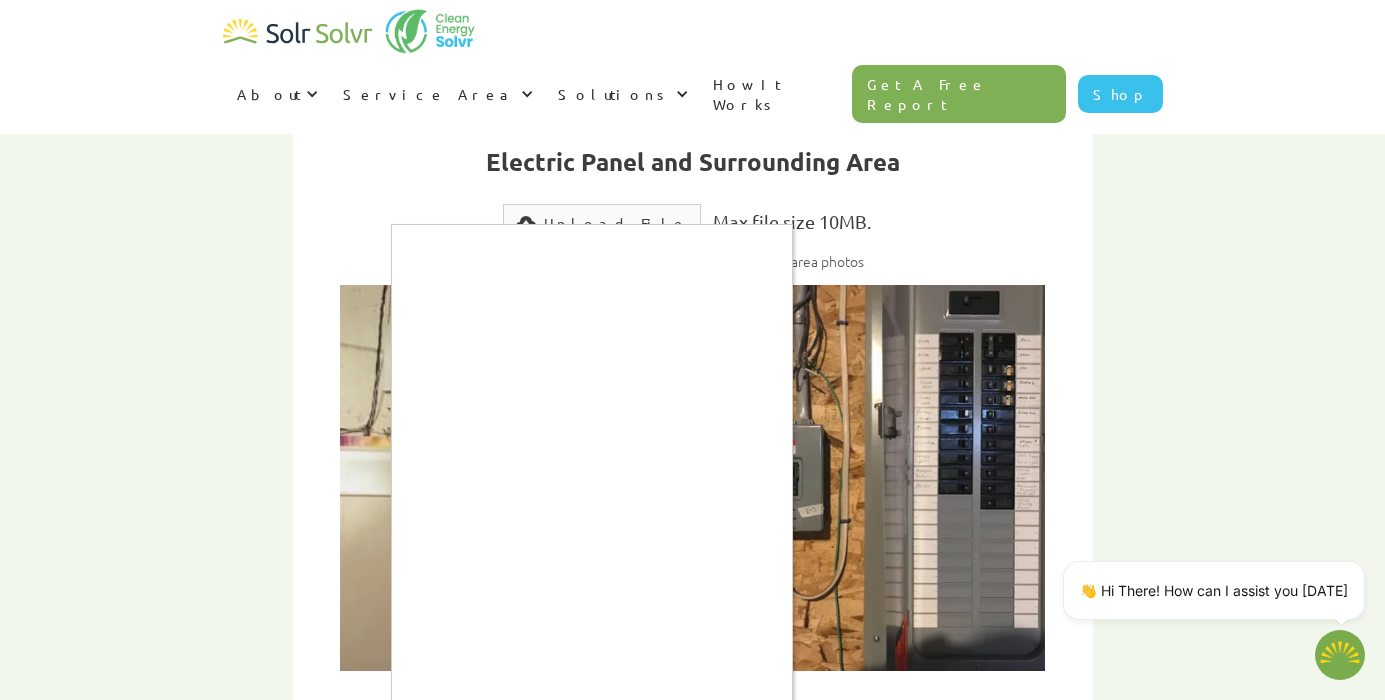 scroll, scrollTop: 1015, scrollLeft: 0, axis: vertical 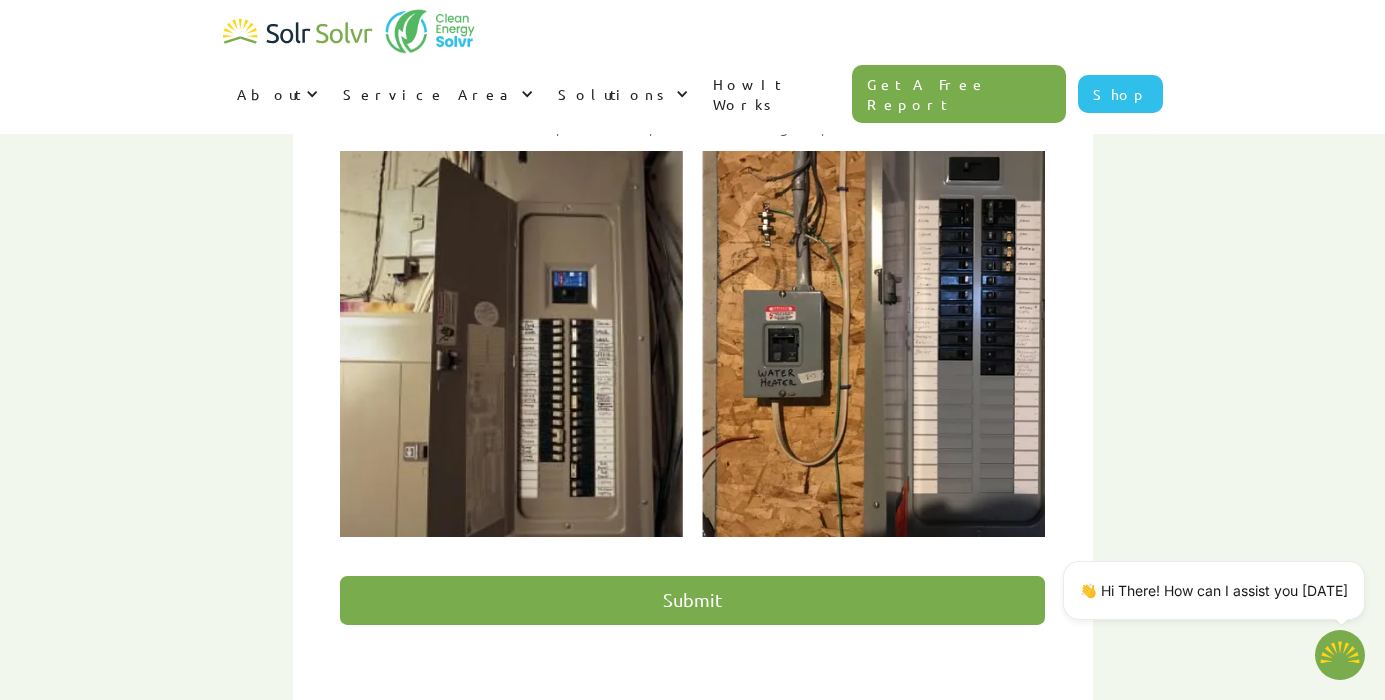 click on "Submit" at bounding box center [692, 600] 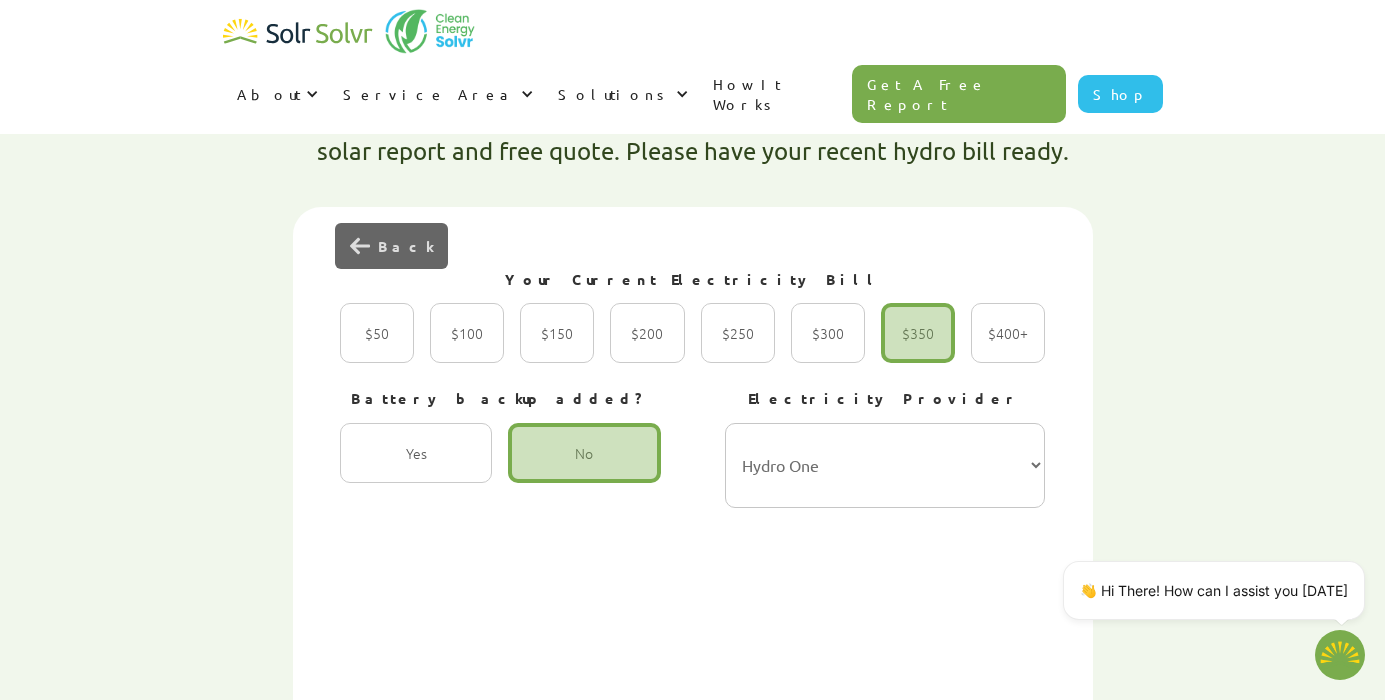 scroll, scrollTop: 608, scrollLeft: 0, axis: vertical 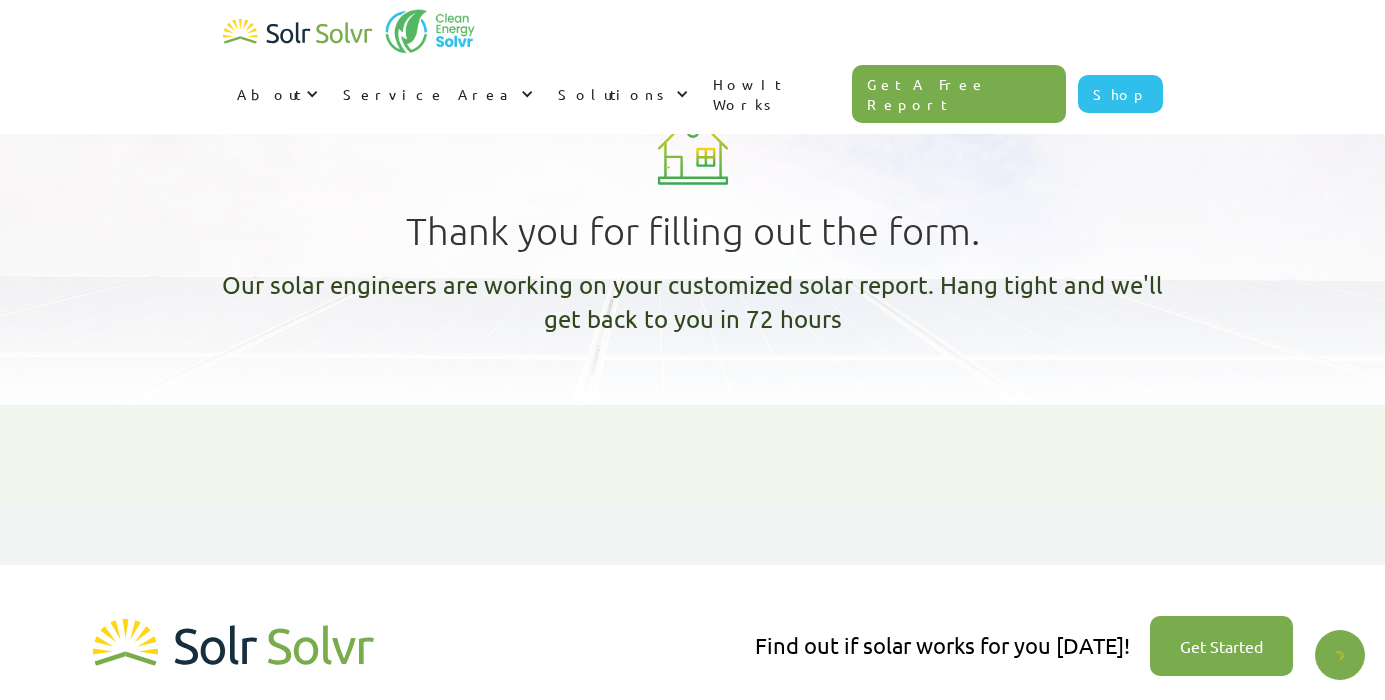 type on "x" 